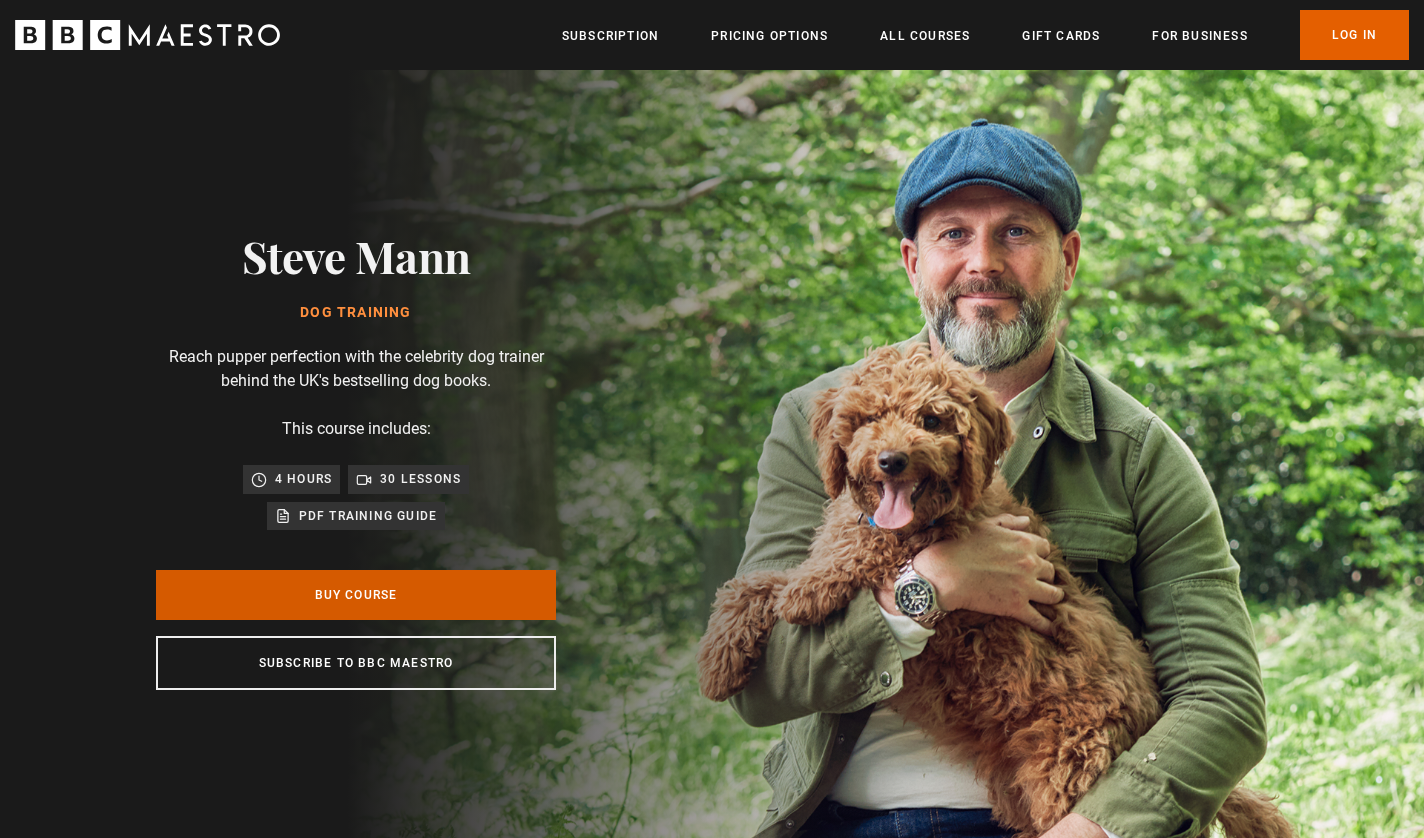 scroll, scrollTop: 0, scrollLeft: 0, axis: both 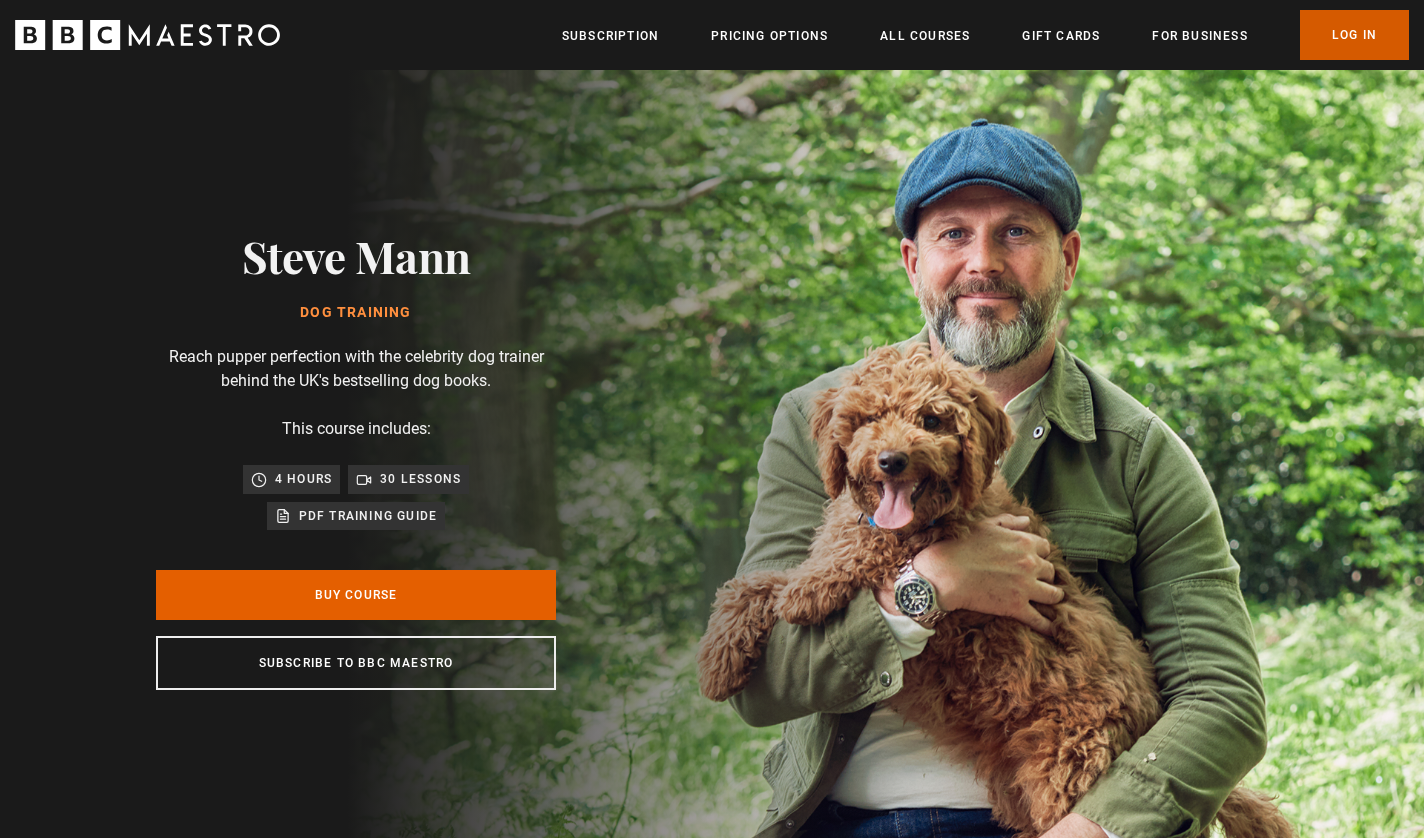 click on "Log In" at bounding box center [1354, 35] 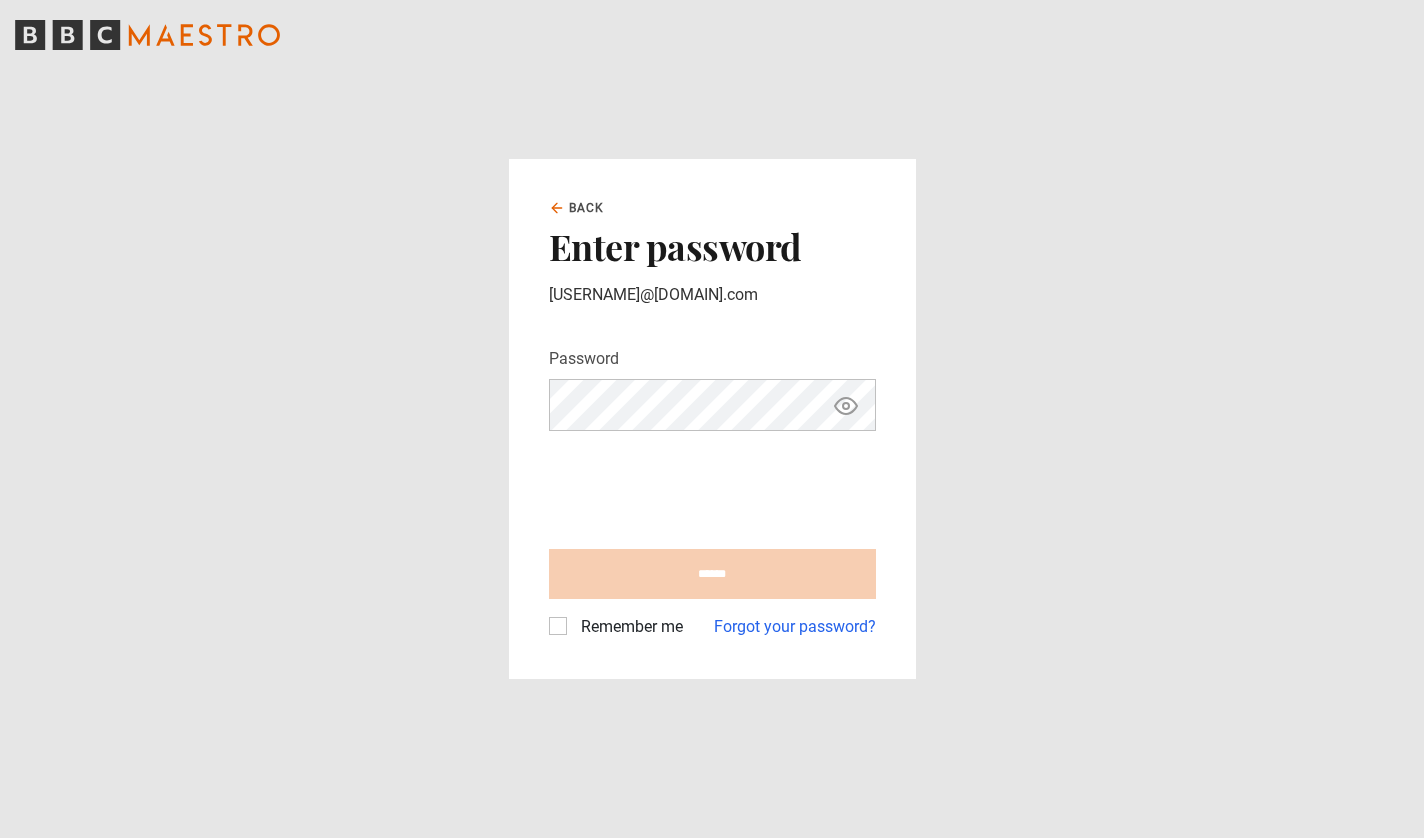 scroll, scrollTop: 0, scrollLeft: 0, axis: both 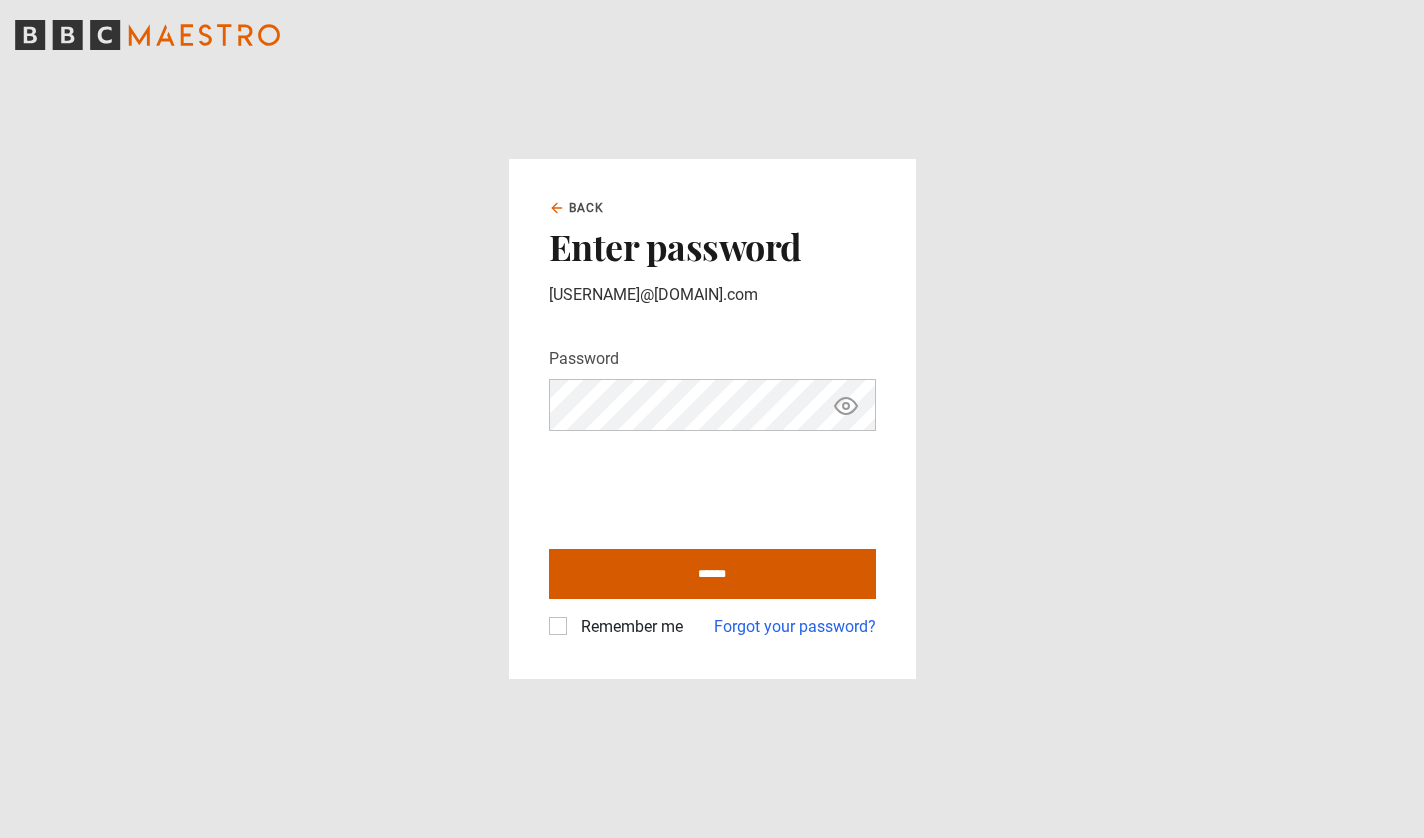 click on "******" at bounding box center [712, 574] 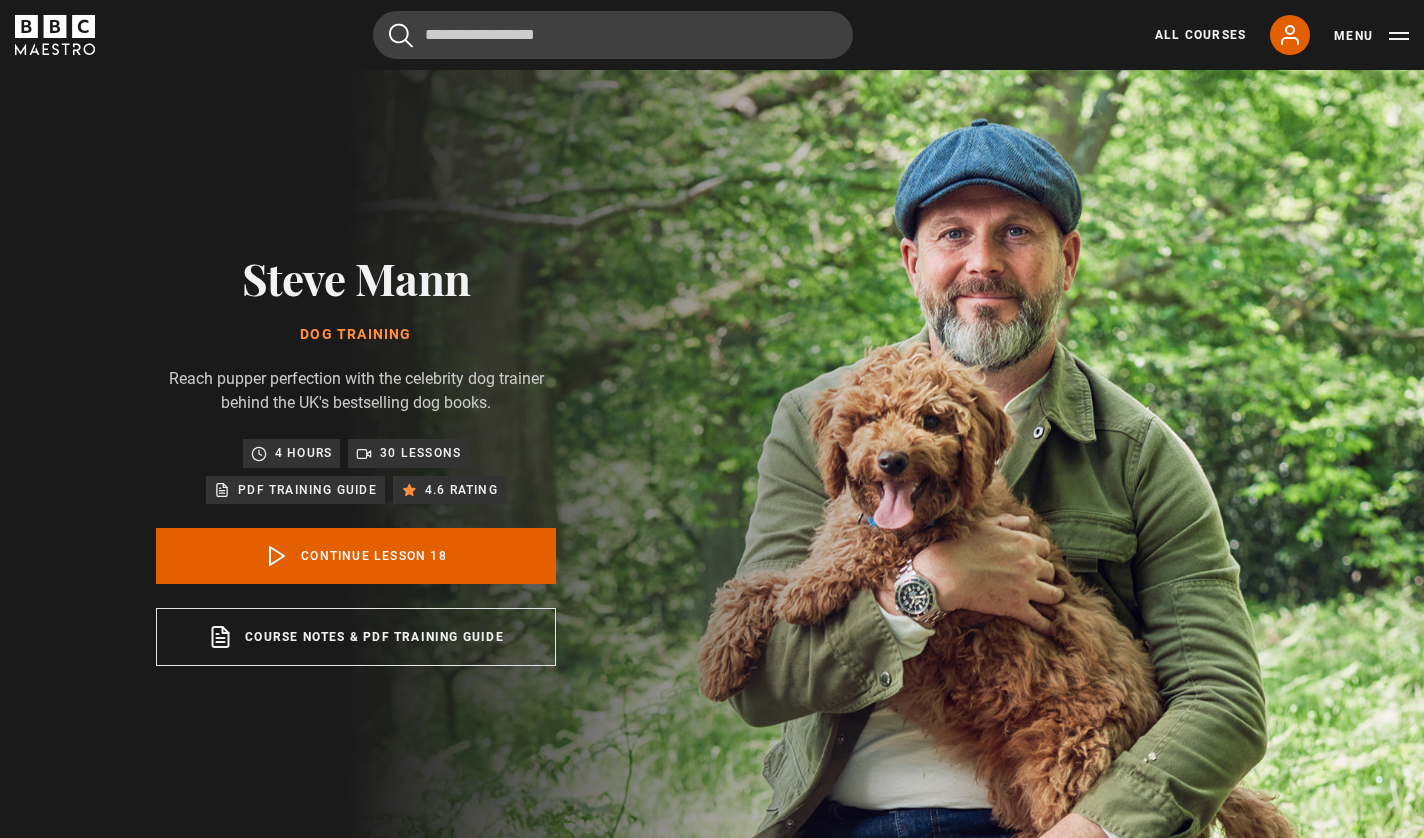 scroll, scrollTop: 848, scrollLeft: 0, axis: vertical 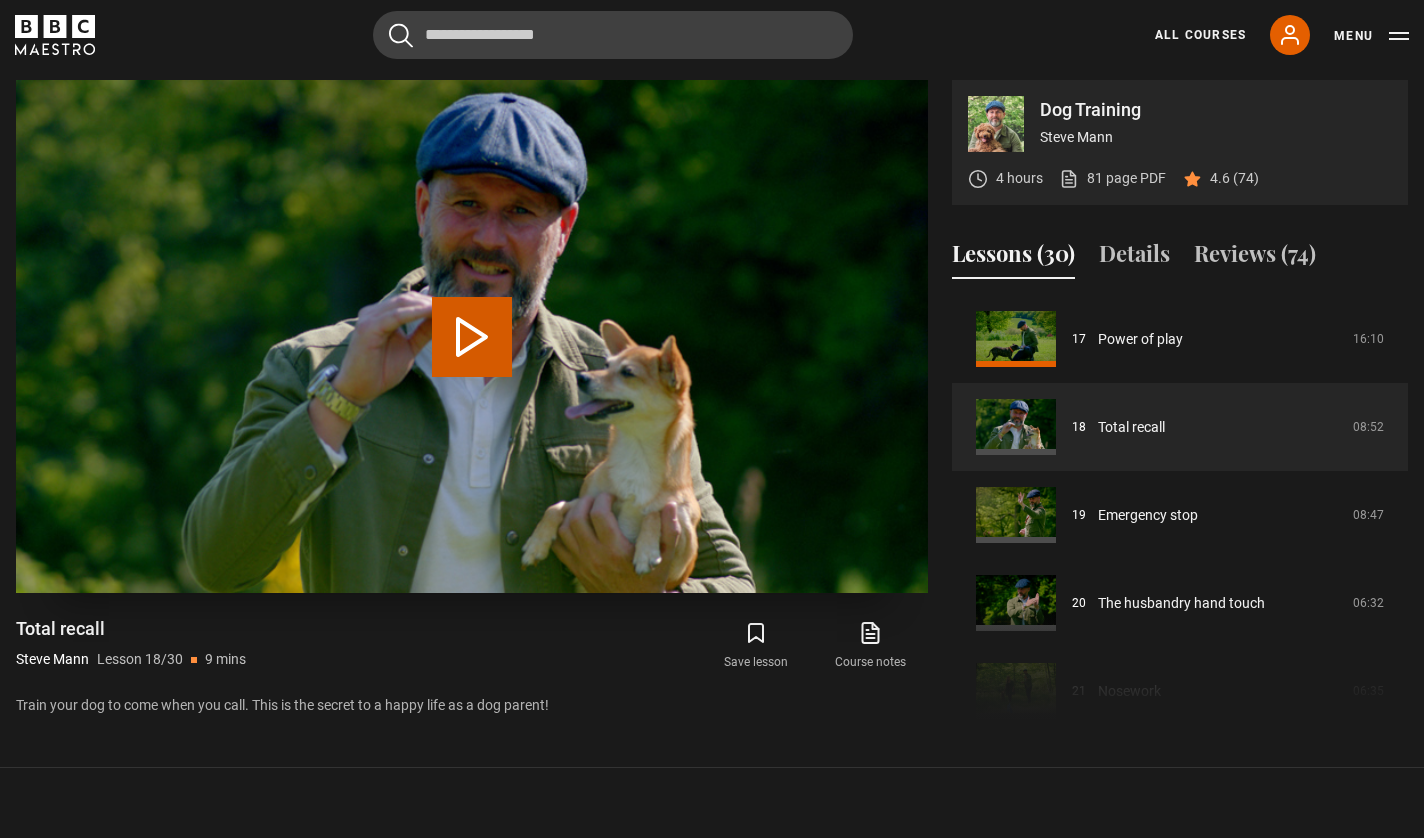 click on "Play Lesson Total recall" at bounding box center [472, 337] 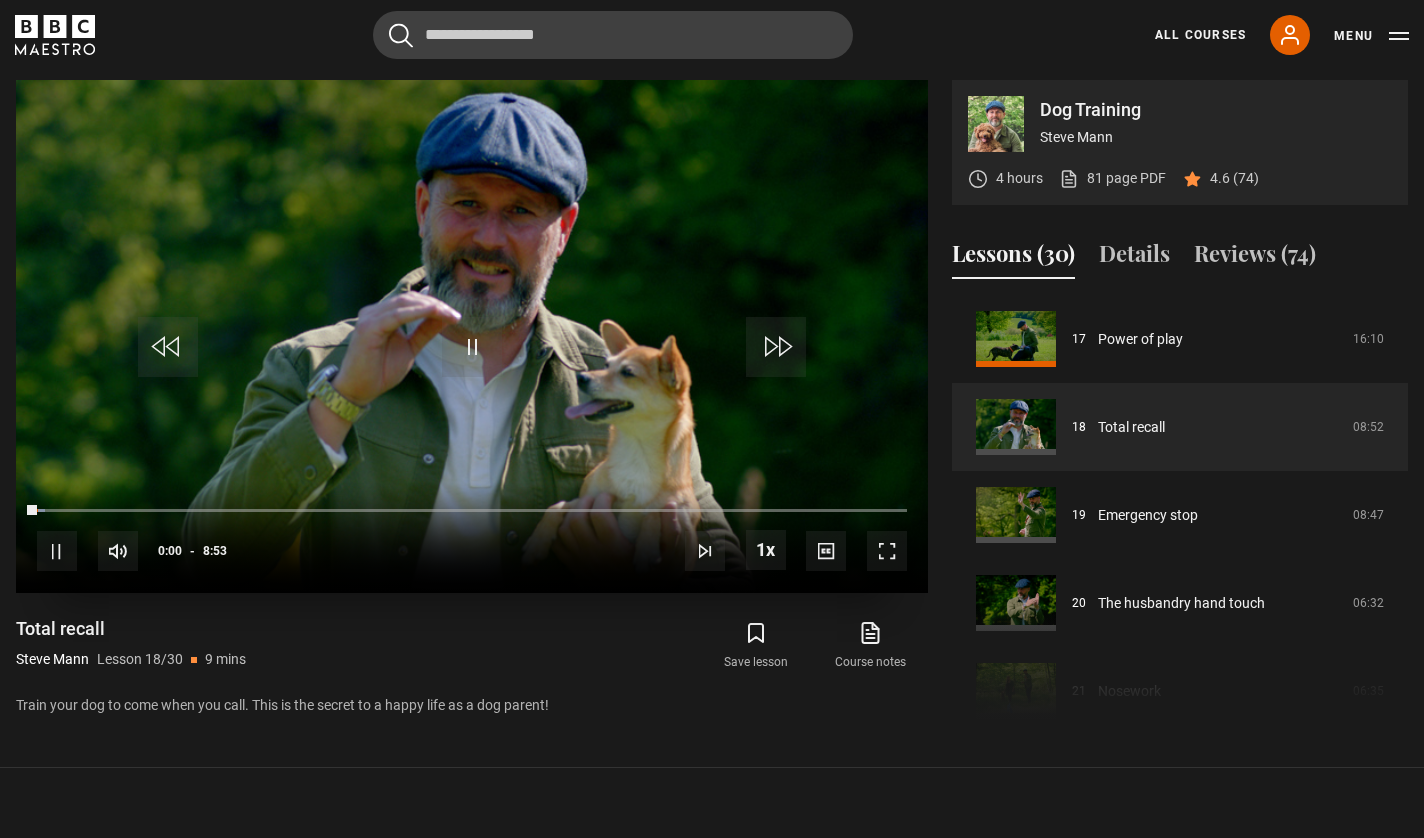 click at bounding box center [887, 551] 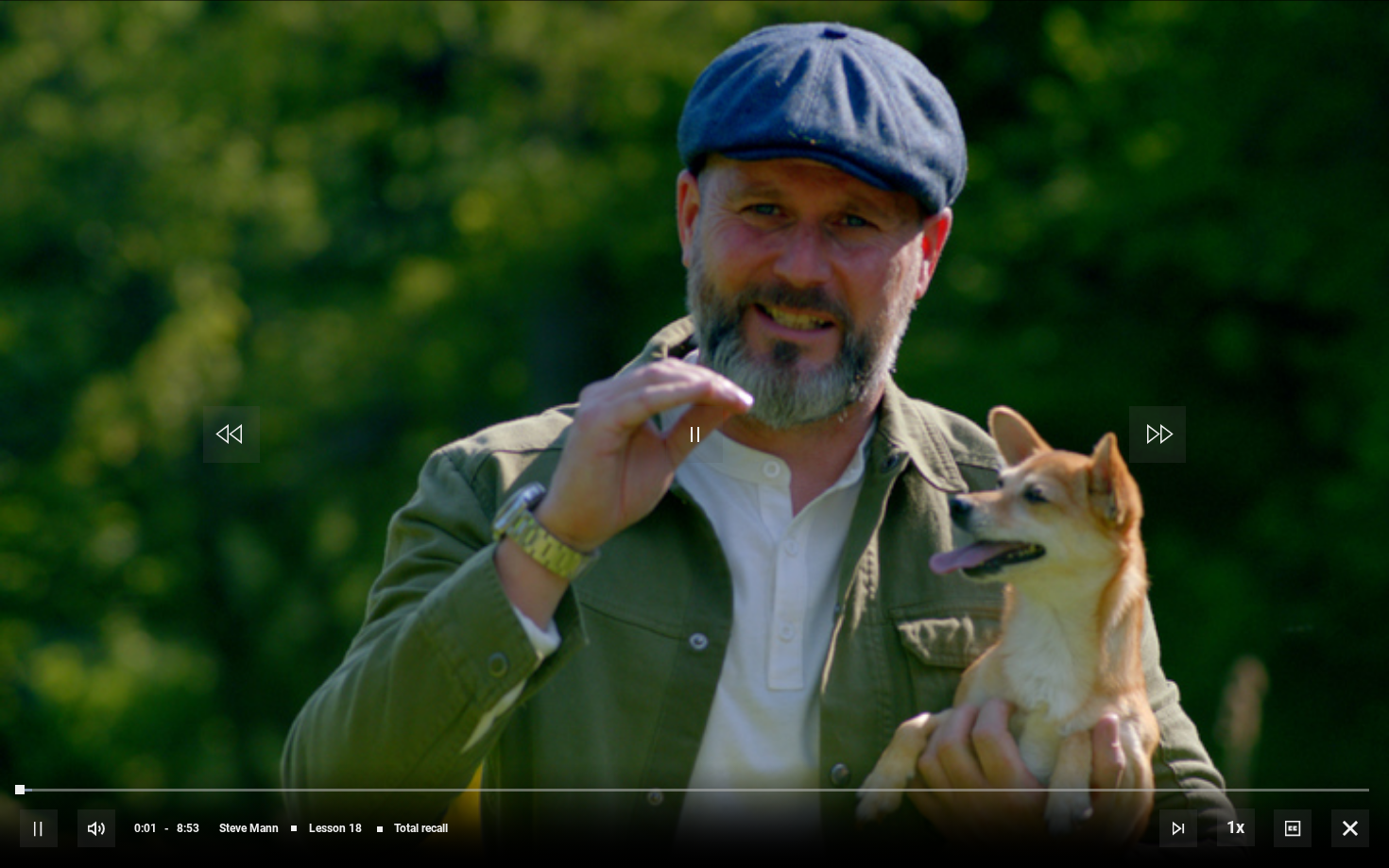 click at bounding box center [1158, 434] 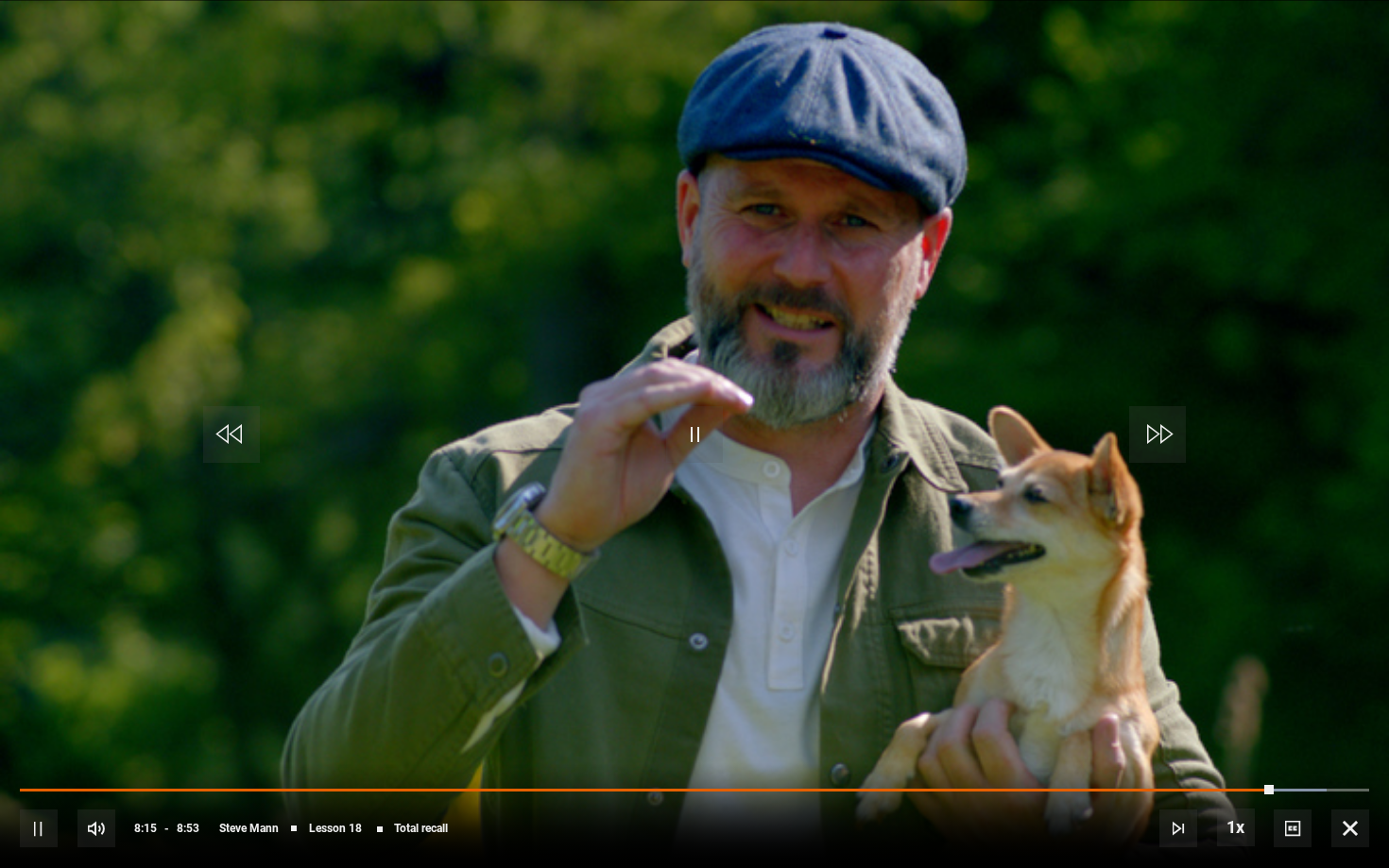 click at bounding box center (1350, 828) 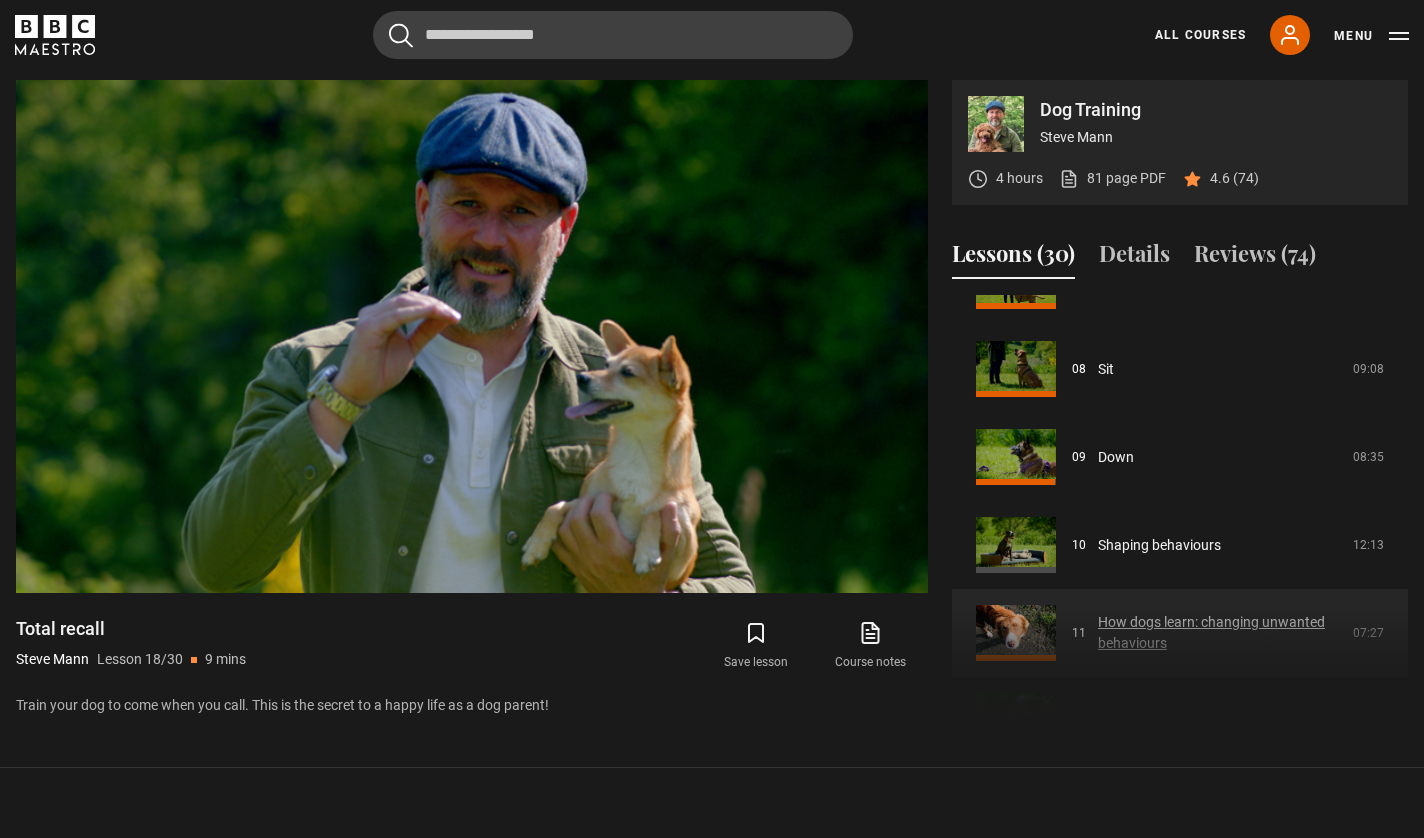 scroll, scrollTop: 658, scrollLeft: 0, axis: vertical 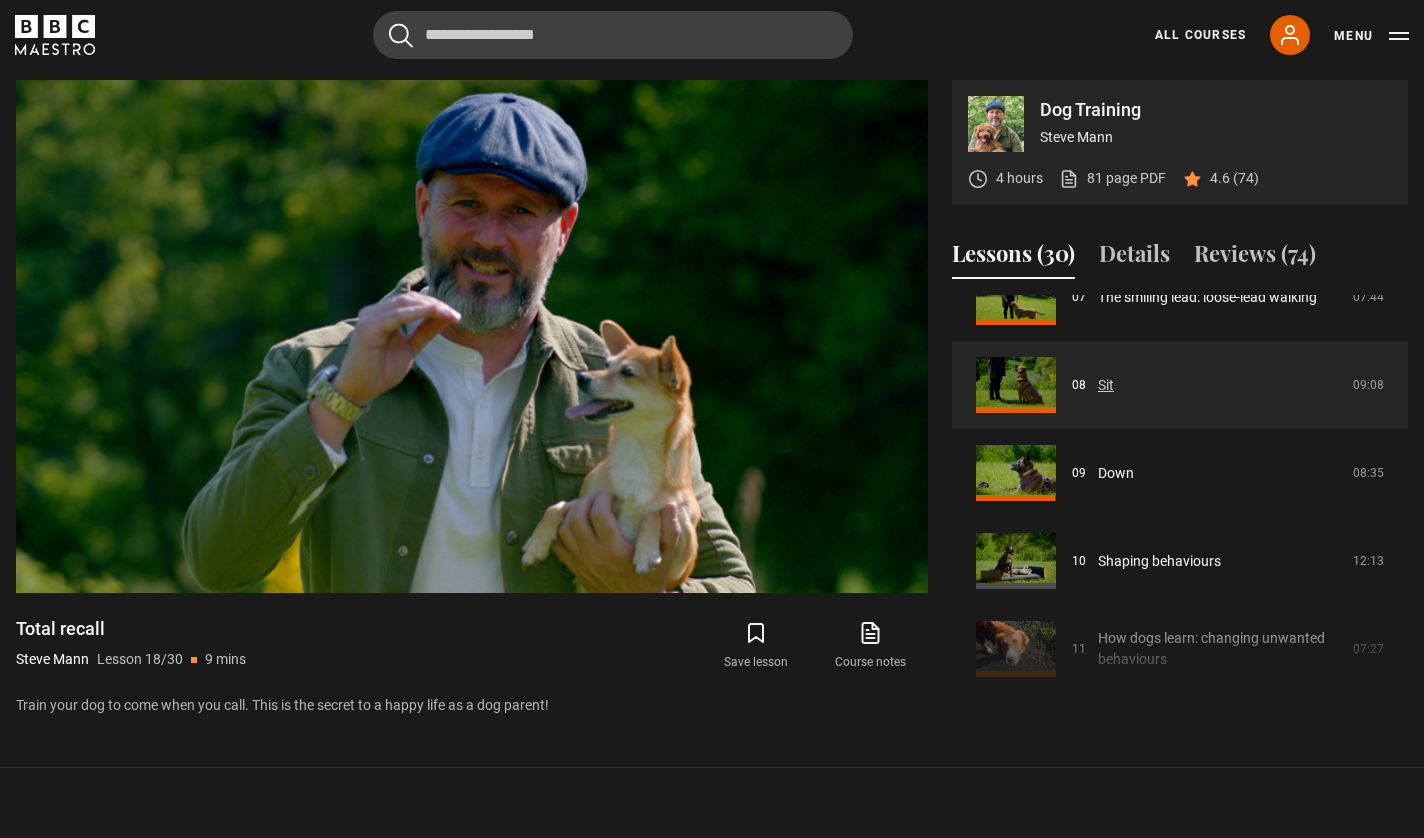 click on "Sit" at bounding box center (1106, 385) 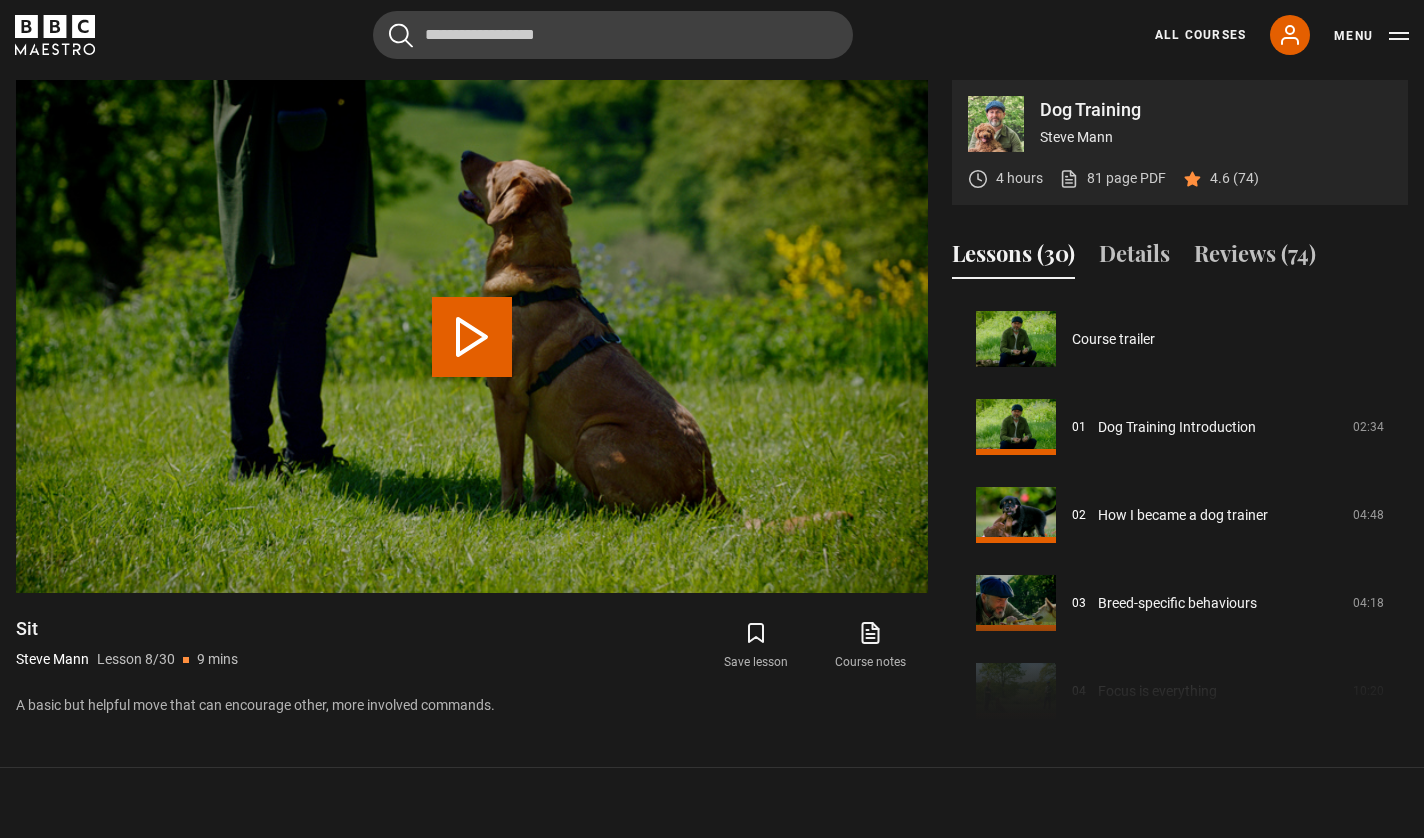 scroll, scrollTop: 0, scrollLeft: 0, axis: both 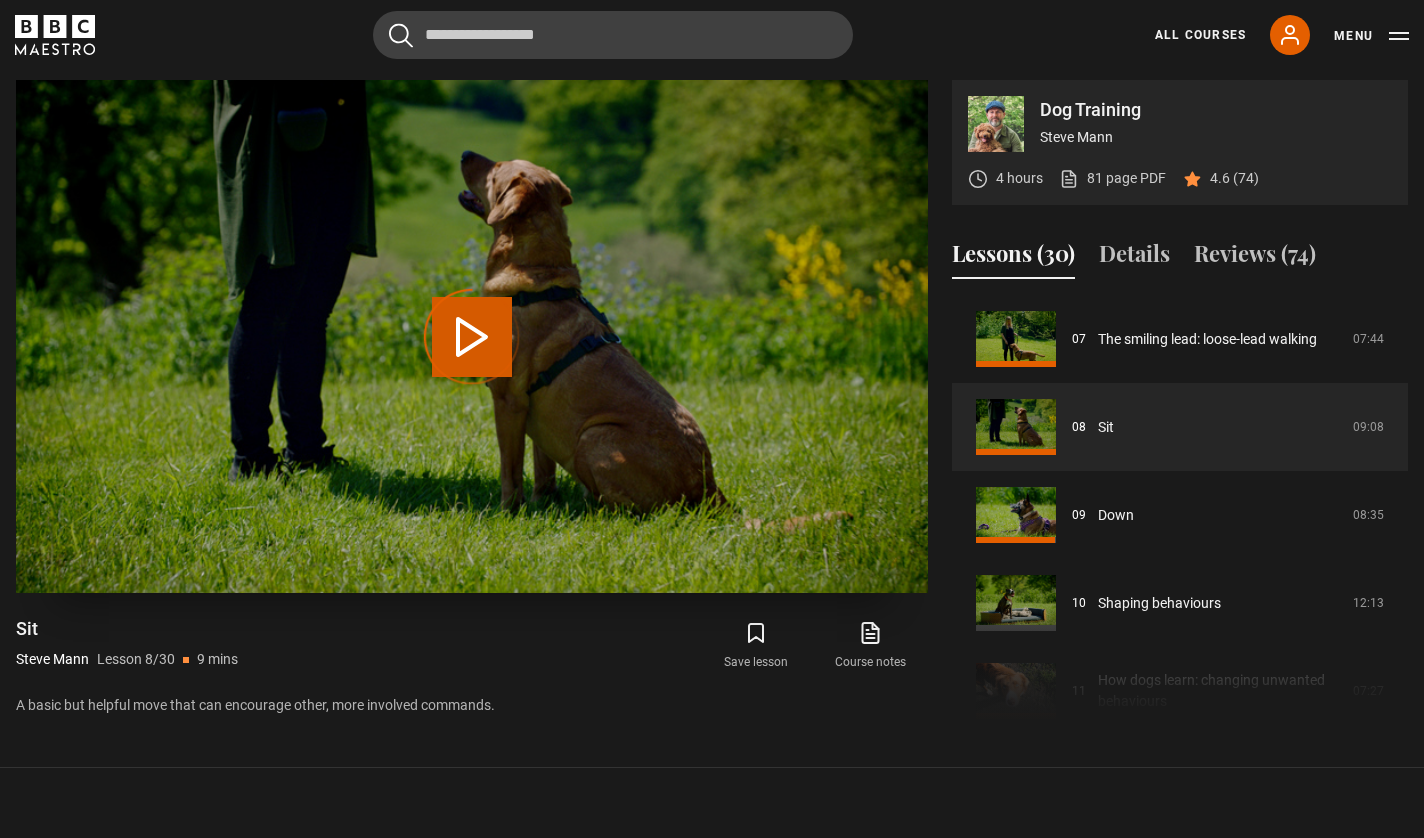 click on "Video Player is loading." at bounding box center [472, 337] 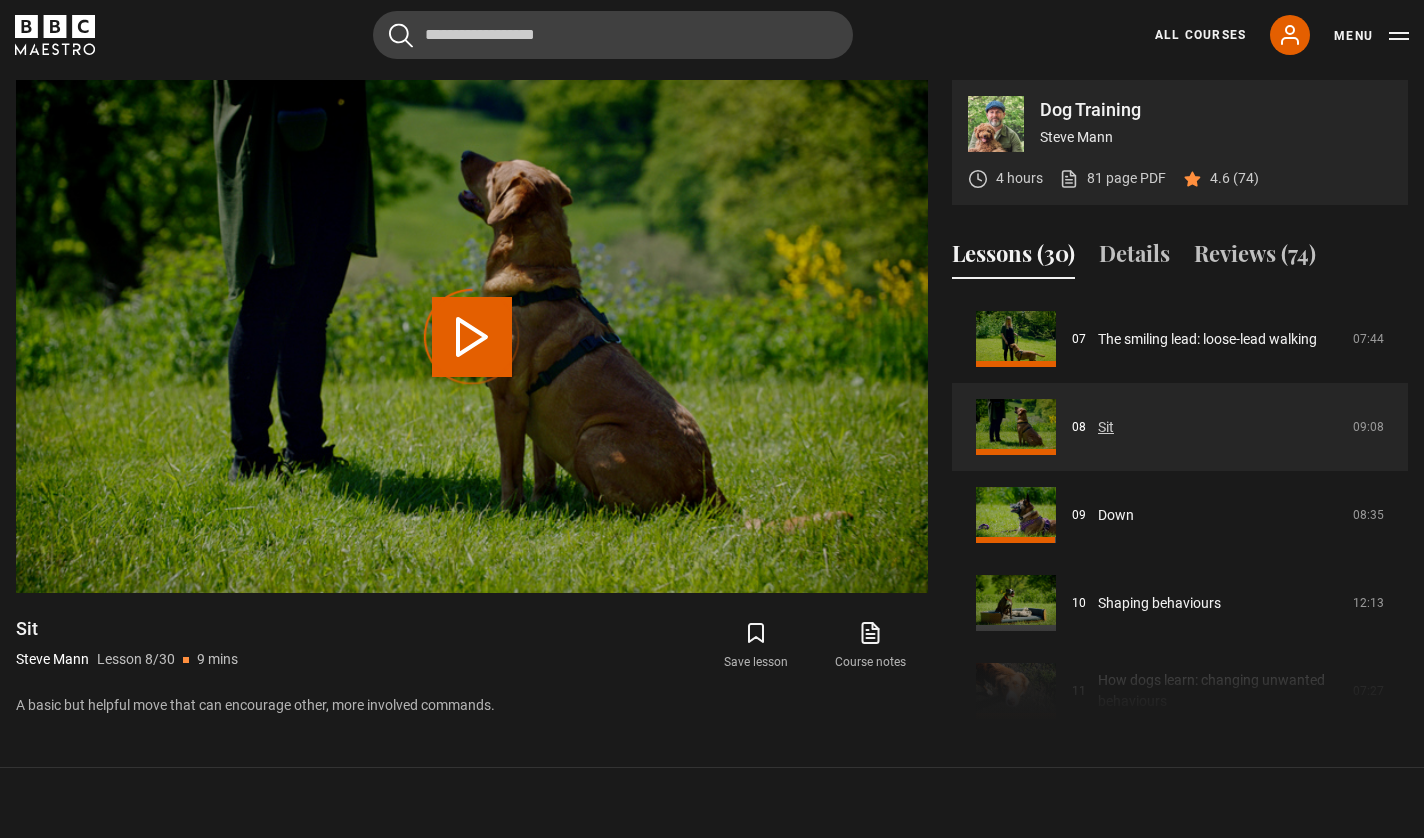 click on "Sit" at bounding box center (1106, 427) 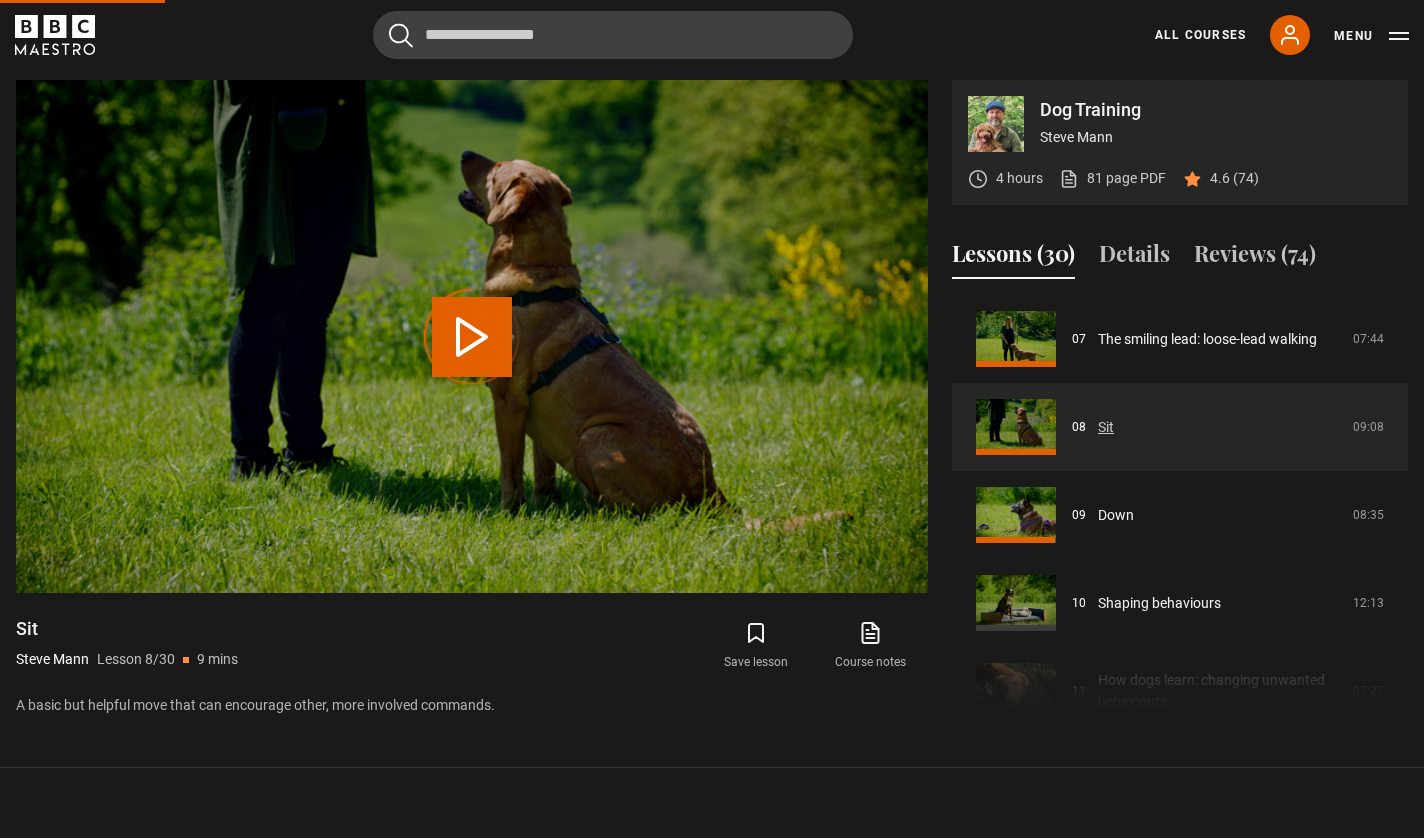 click on "Sit" at bounding box center [1106, 427] 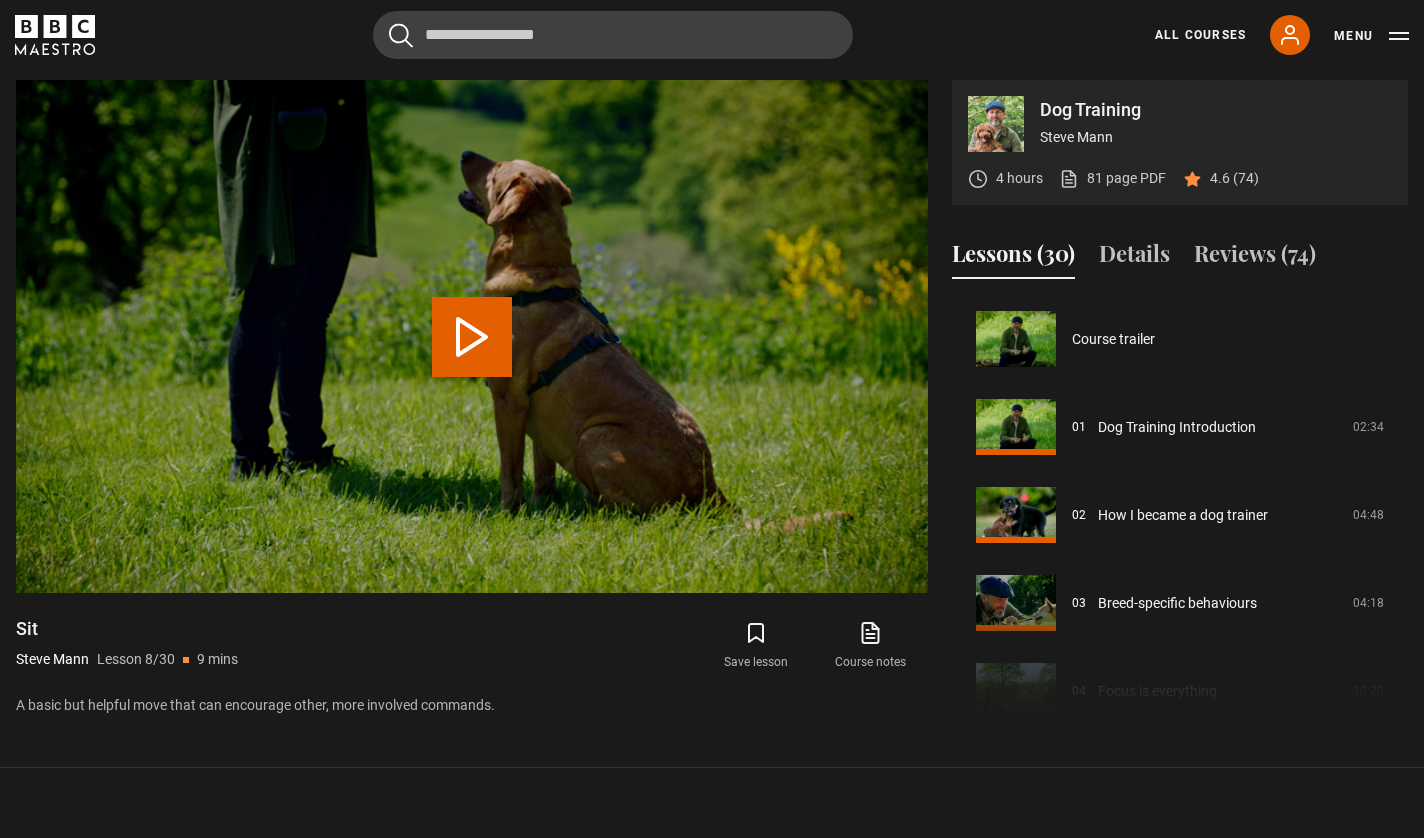scroll, scrollTop: 616, scrollLeft: 0, axis: vertical 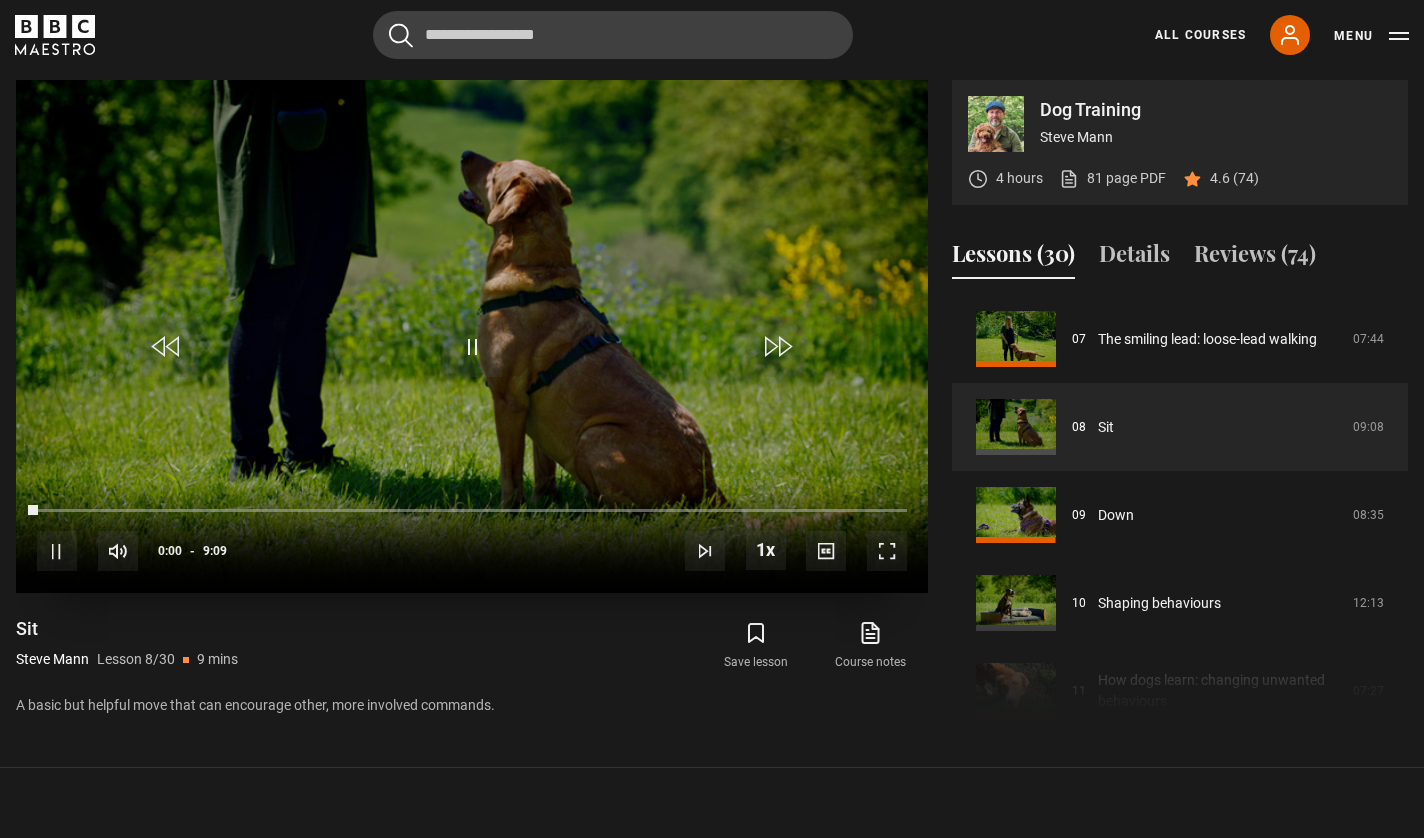 click at bounding box center [776, 347] 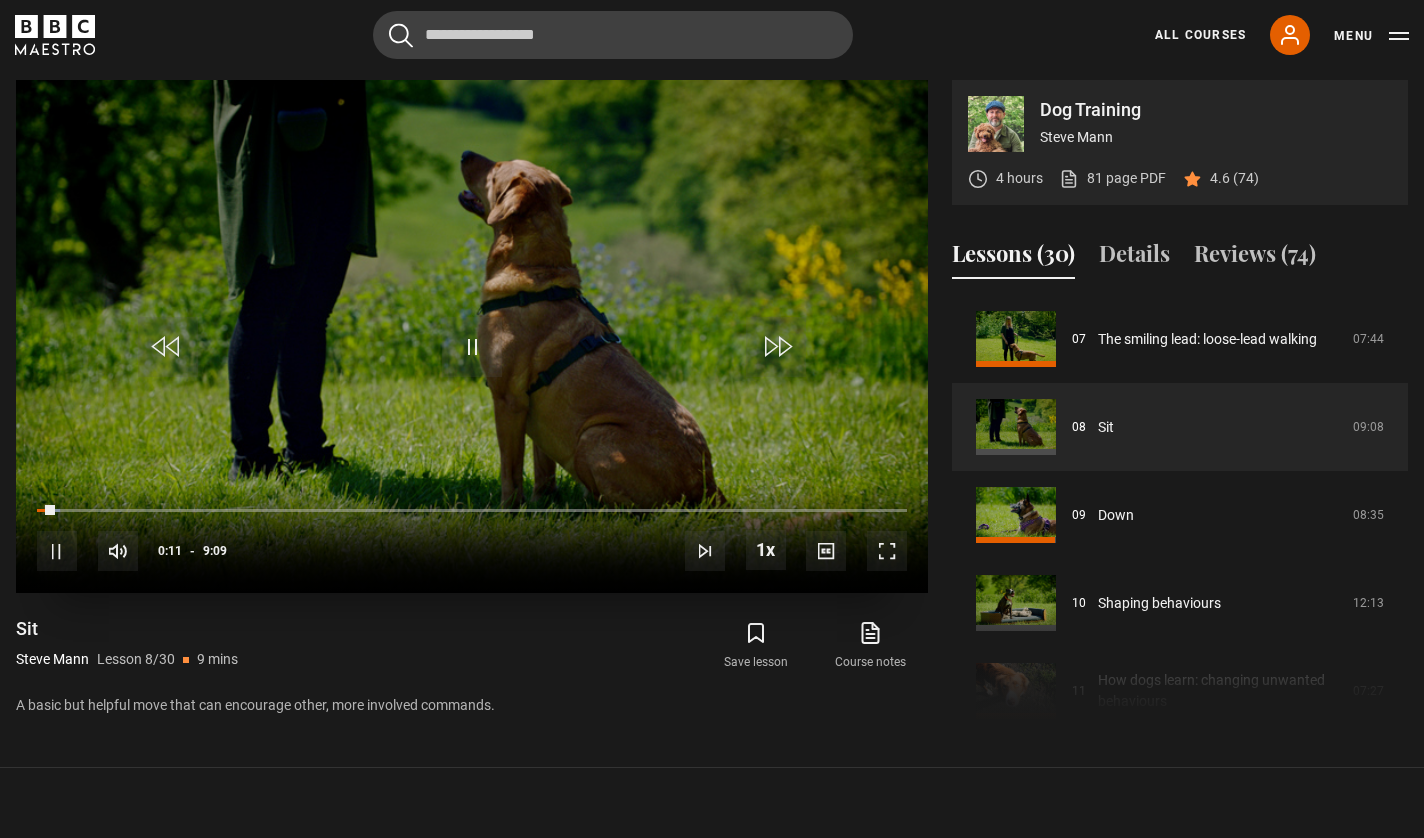 click at bounding box center (887, 551) 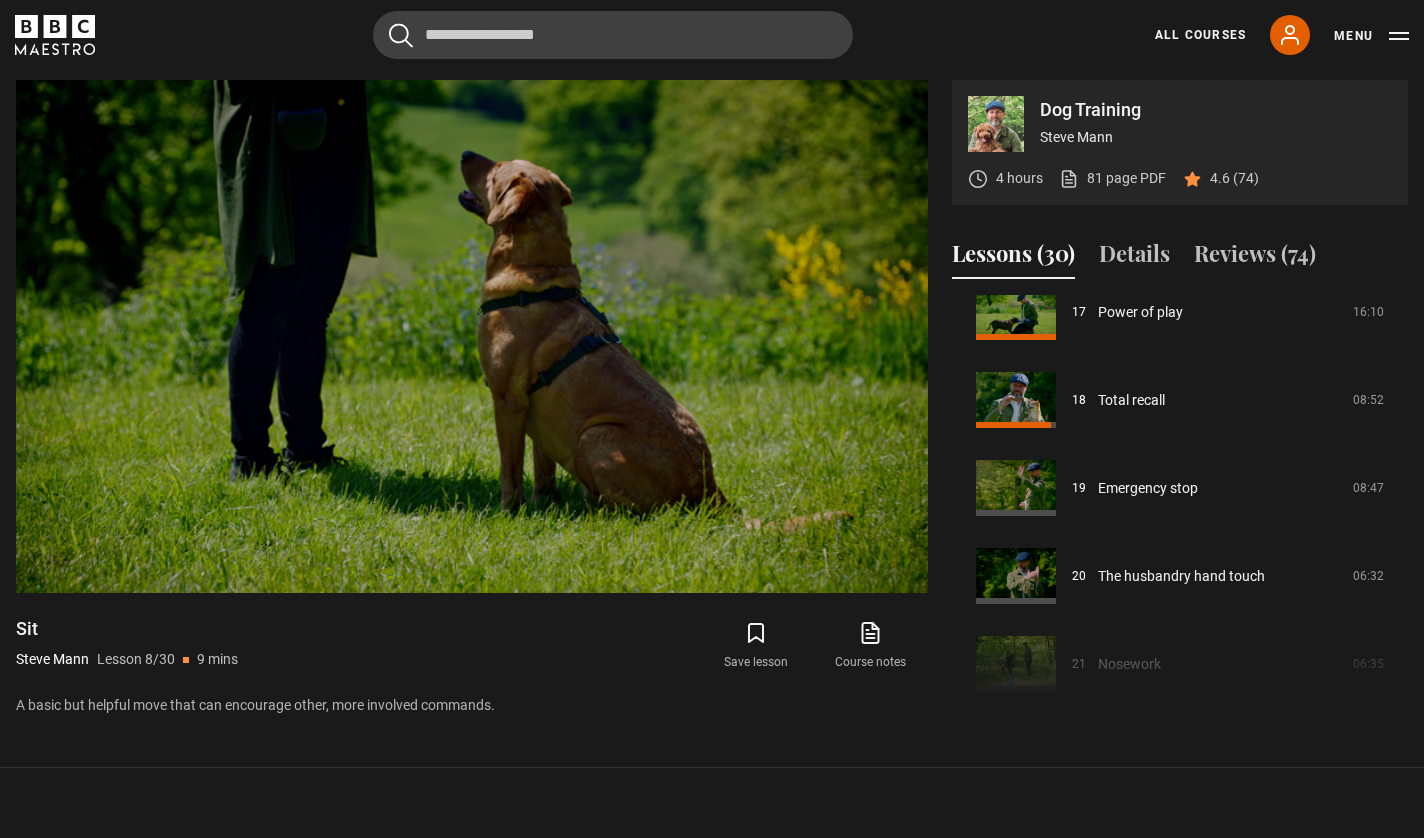 scroll, scrollTop: 1526, scrollLeft: 0, axis: vertical 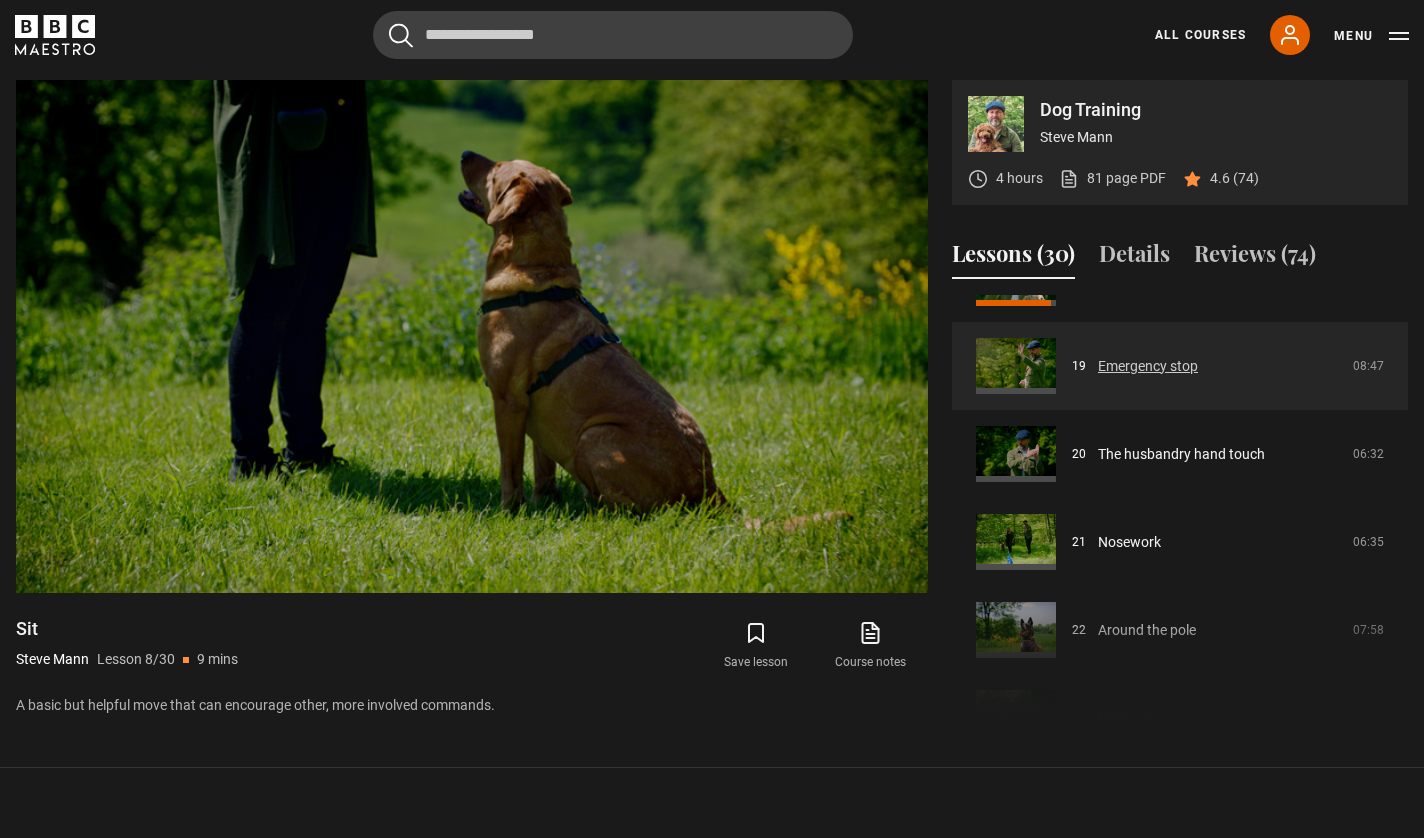 click on "Emergency stop" at bounding box center [1148, 366] 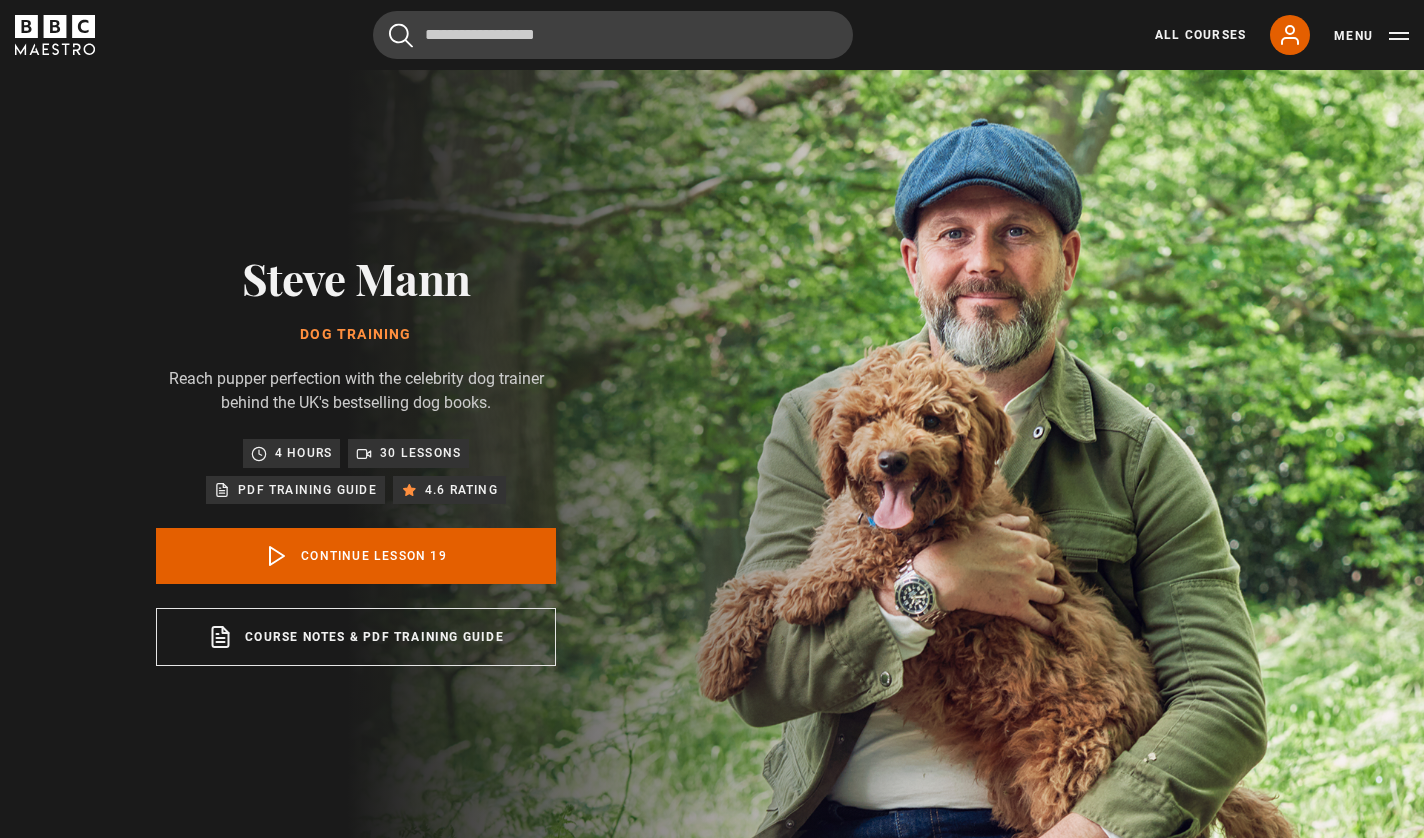 scroll, scrollTop: 848, scrollLeft: 0, axis: vertical 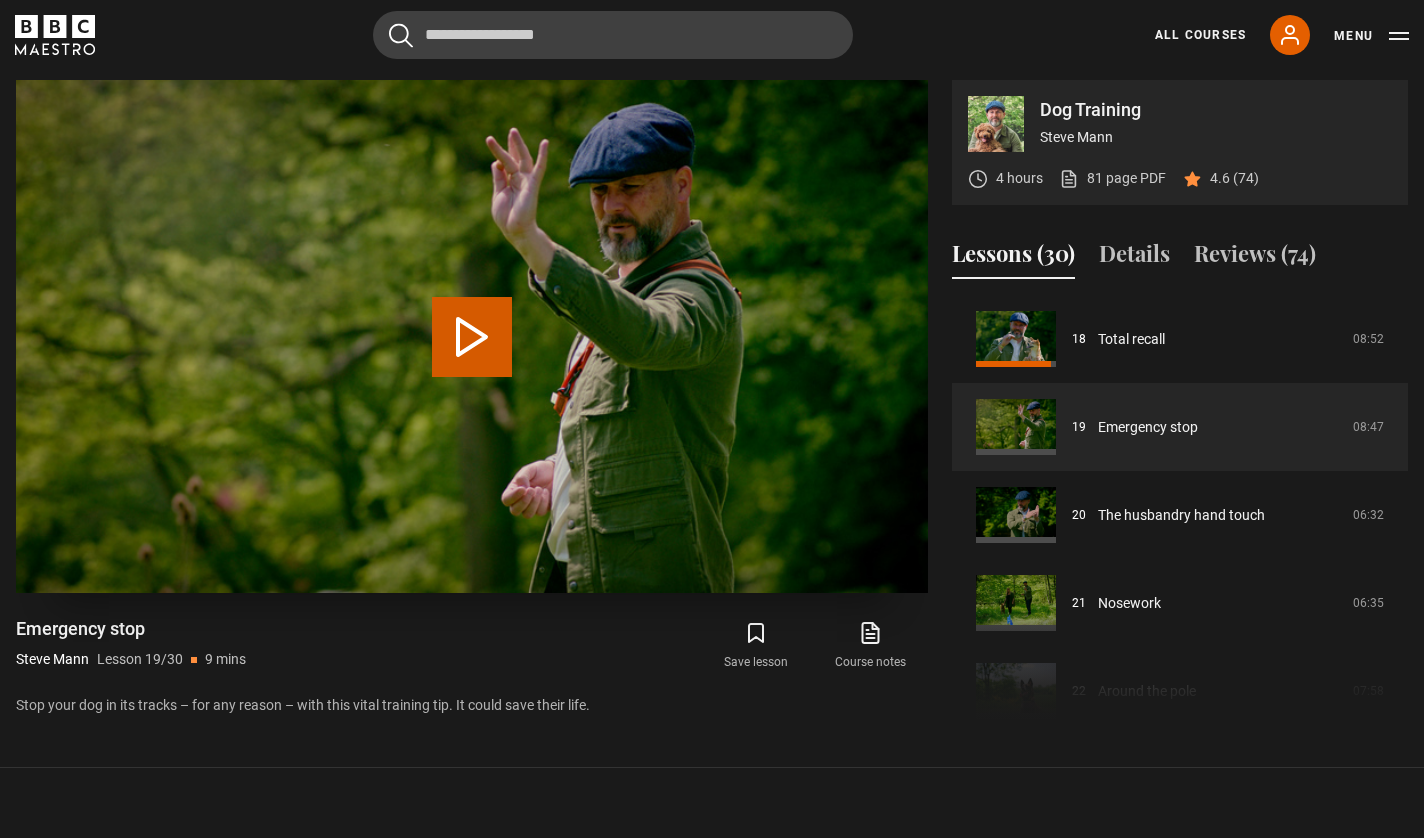 click on "Play Lesson Emergency stop" at bounding box center [472, 337] 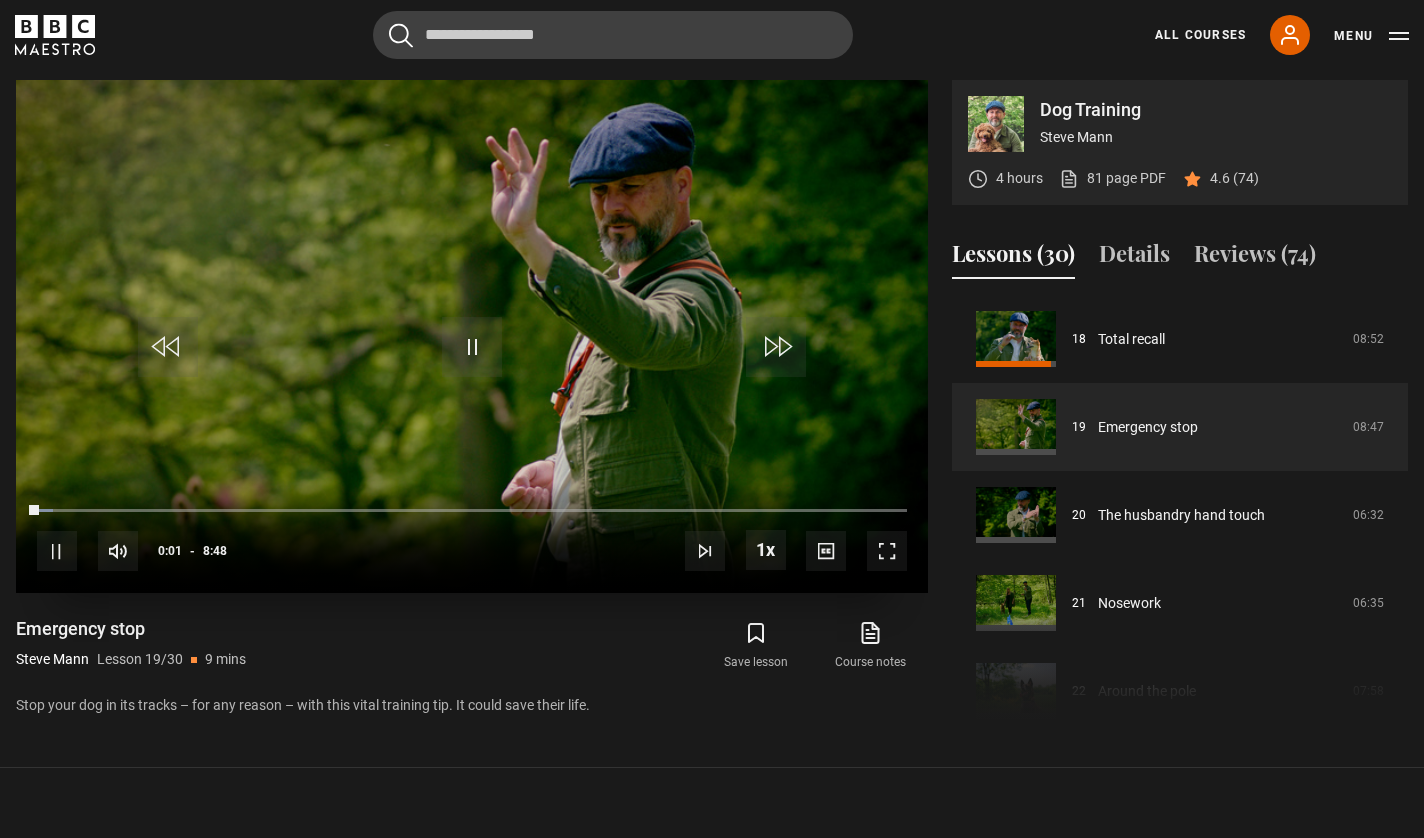click at bounding box center [887, 551] 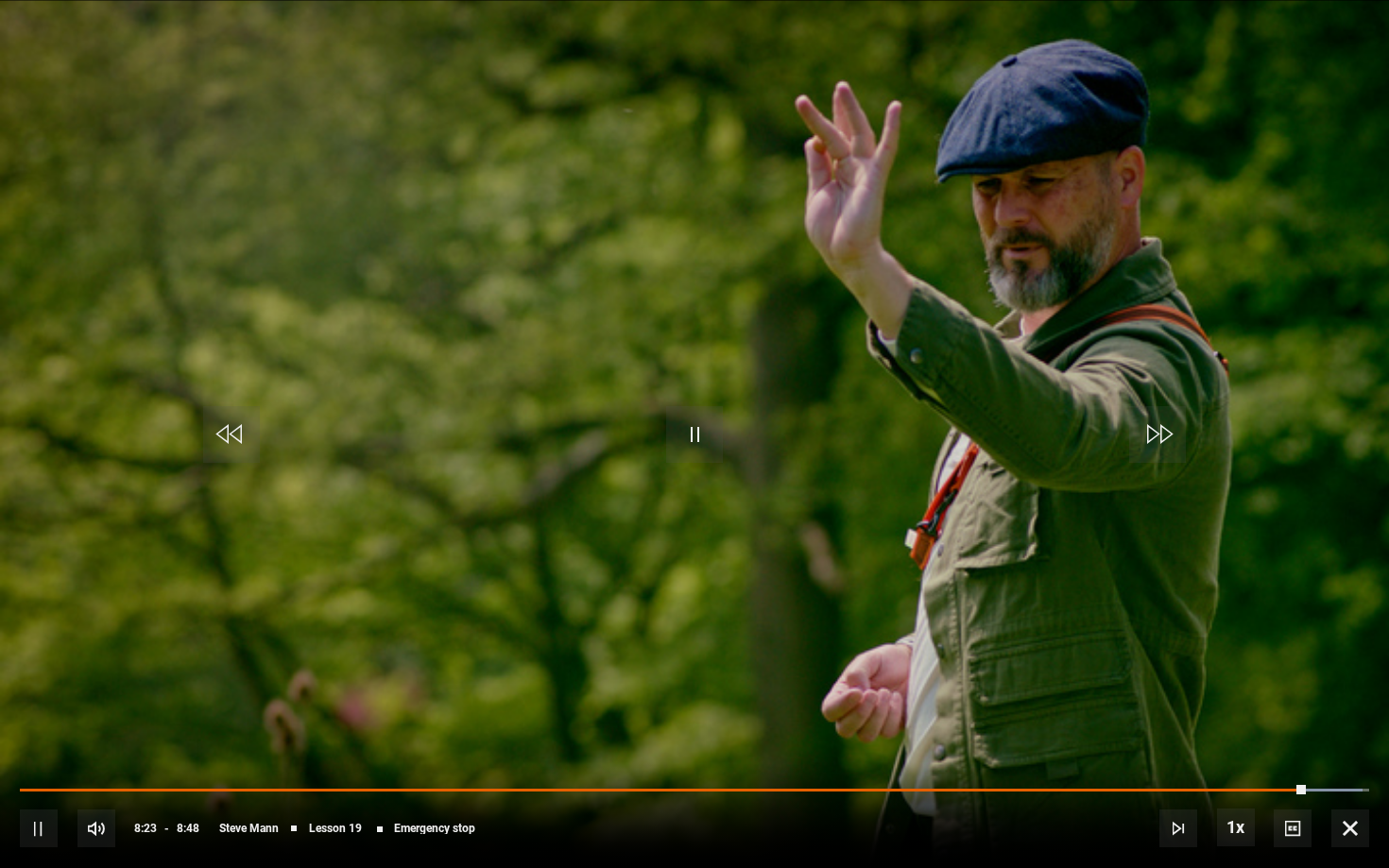 click at bounding box center [694, 434] 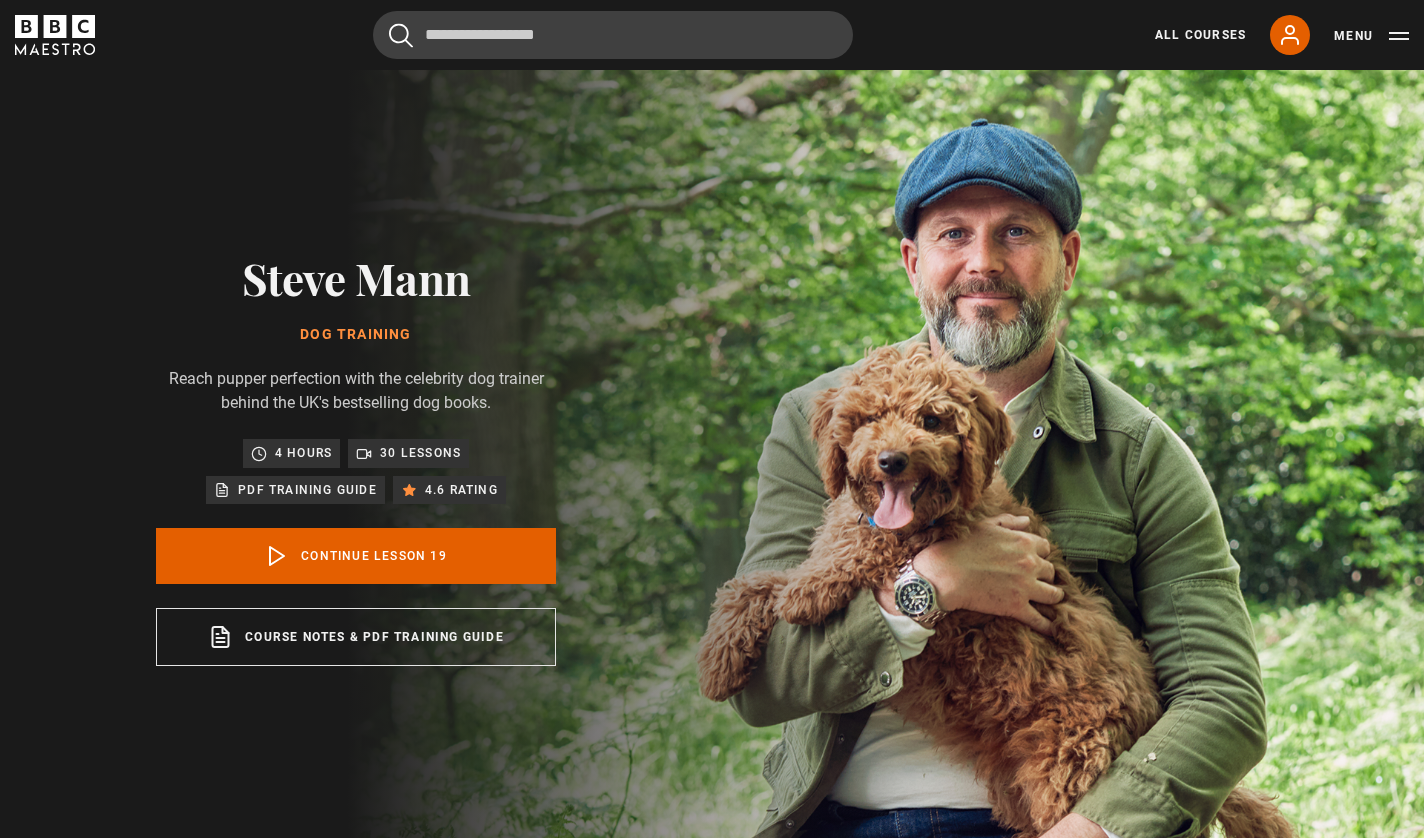 scroll, scrollTop: 848, scrollLeft: 0, axis: vertical 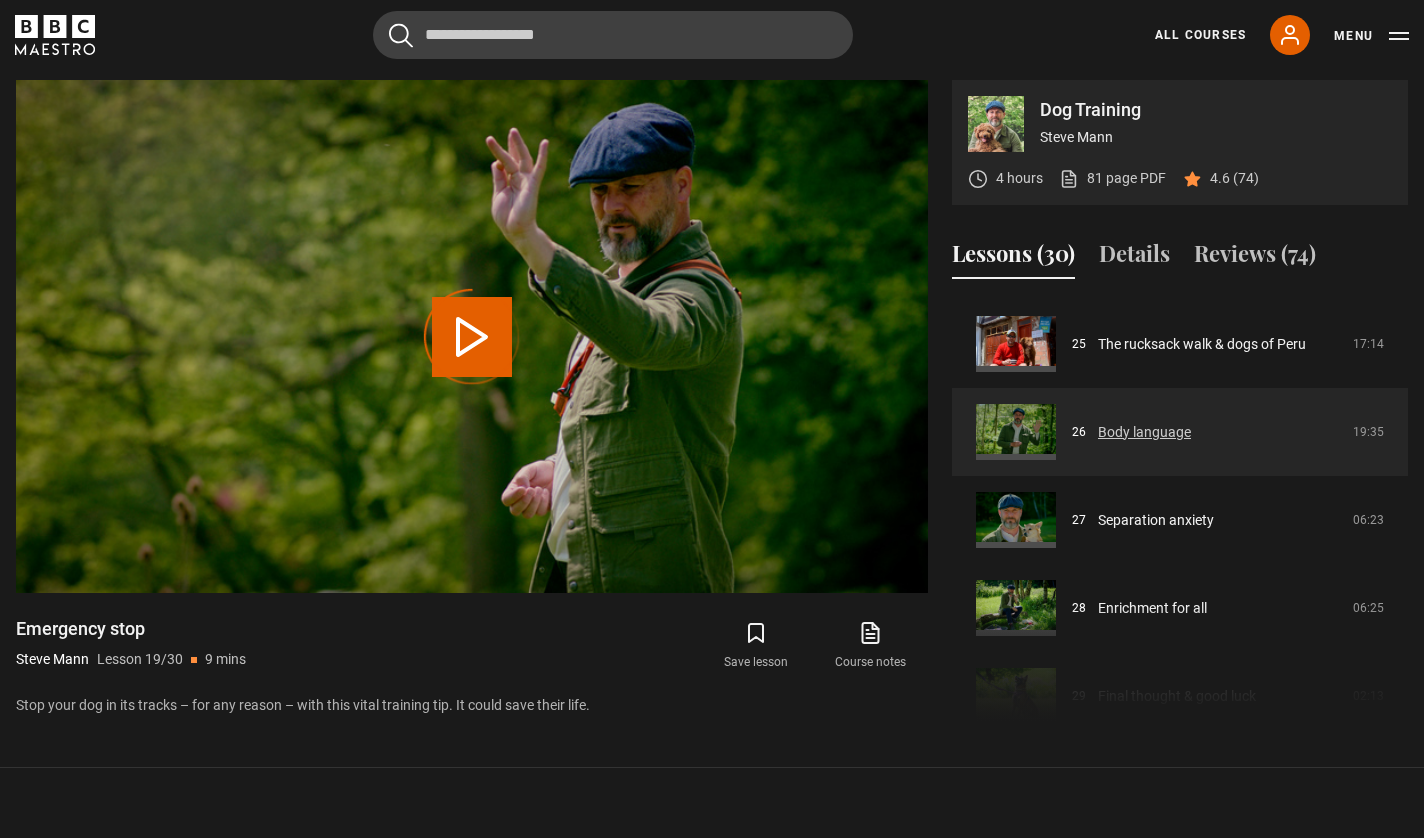 click on "Body language" at bounding box center [1144, 432] 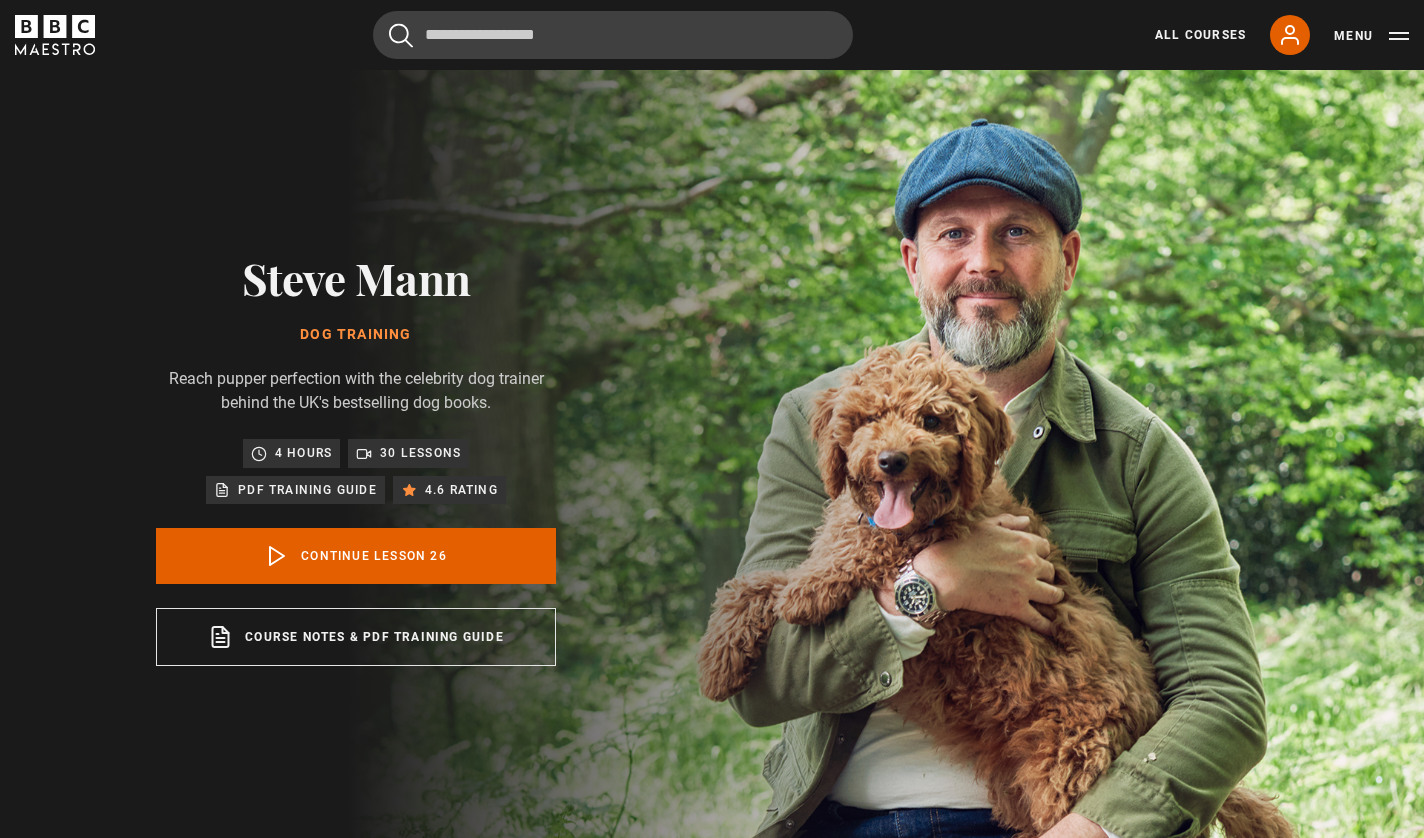 scroll, scrollTop: 848, scrollLeft: 0, axis: vertical 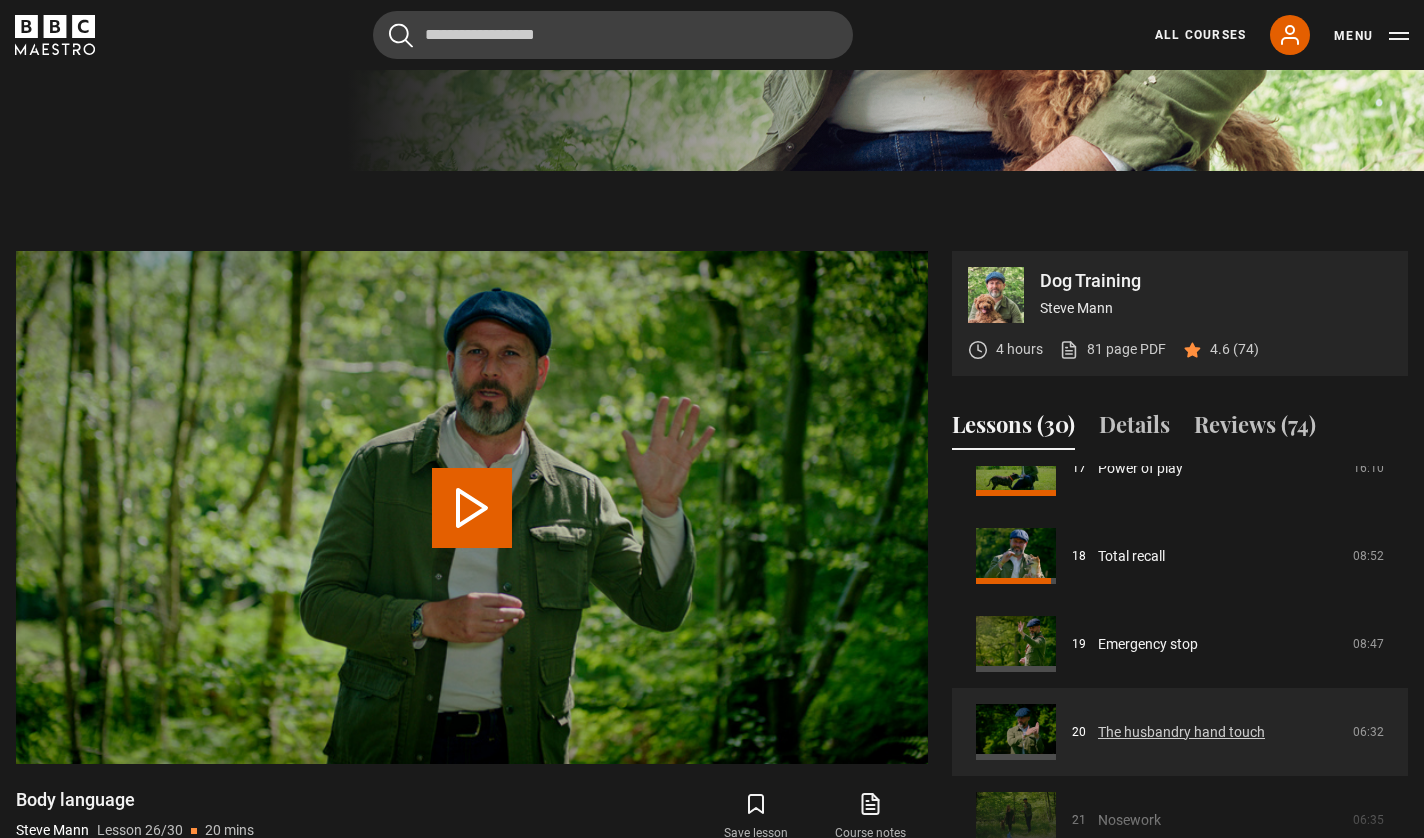 click on "The husbandry hand touch" at bounding box center (1181, 732) 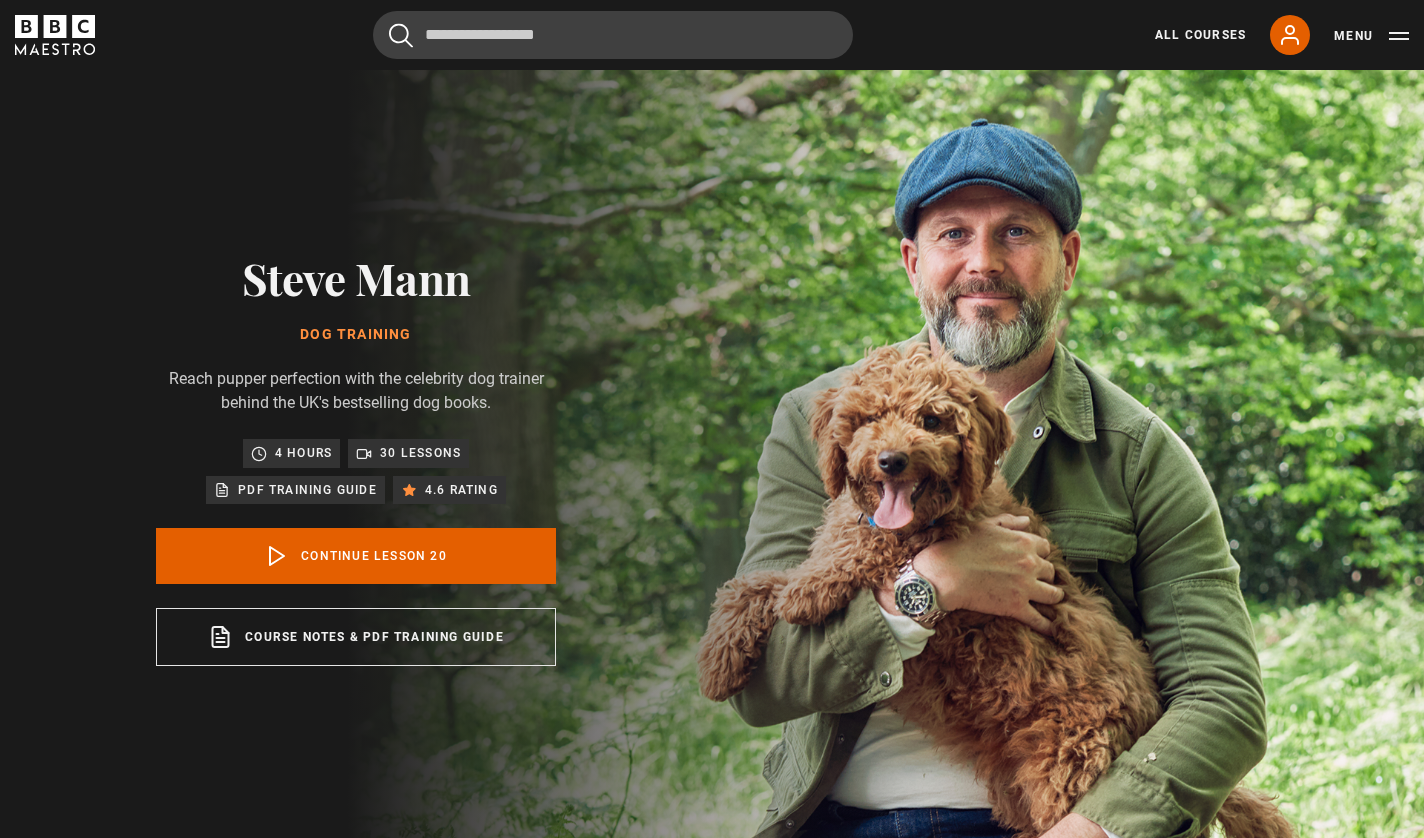 scroll, scrollTop: 848, scrollLeft: 0, axis: vertical 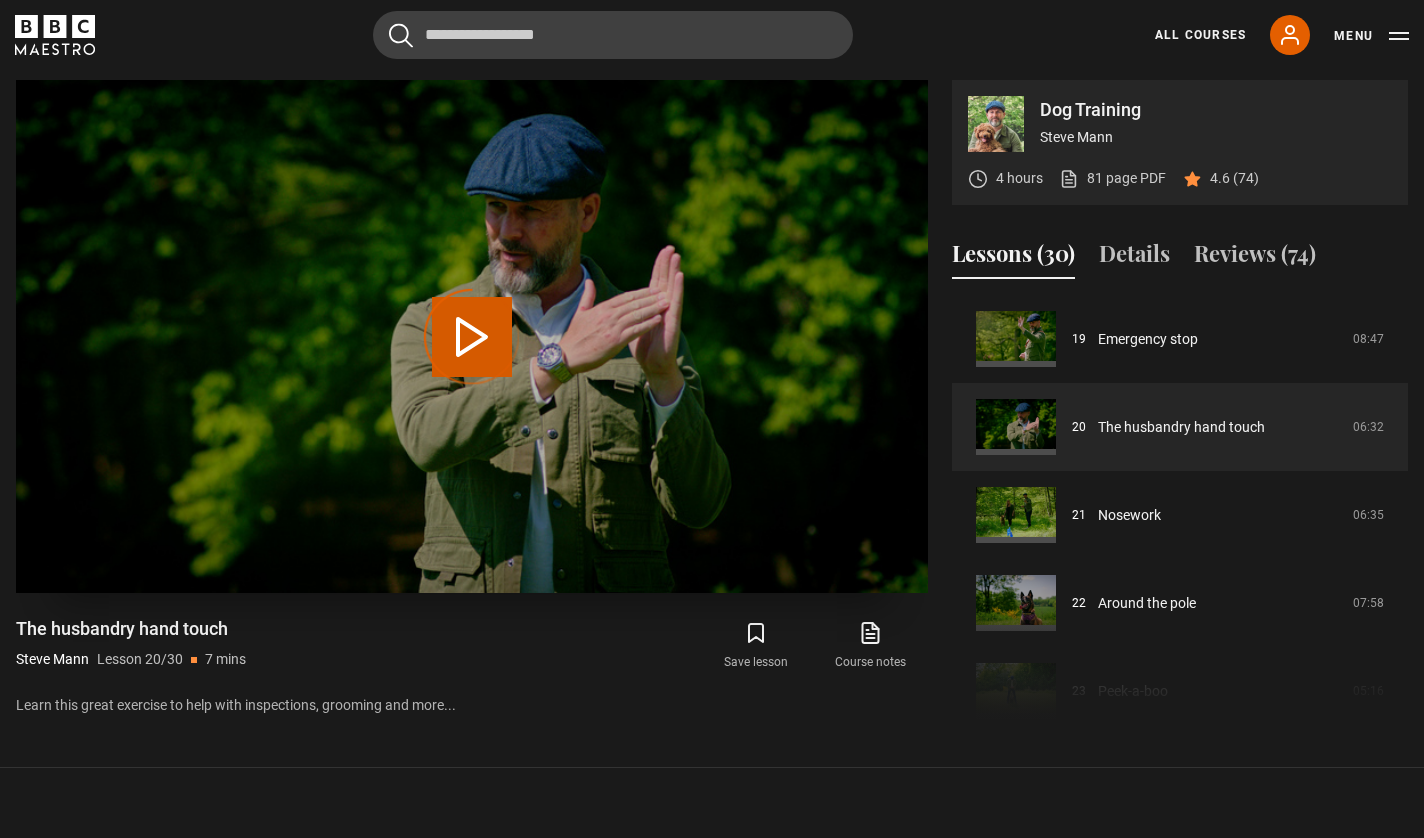 click on "Video Player is loading." at bounding box center (472, 337) 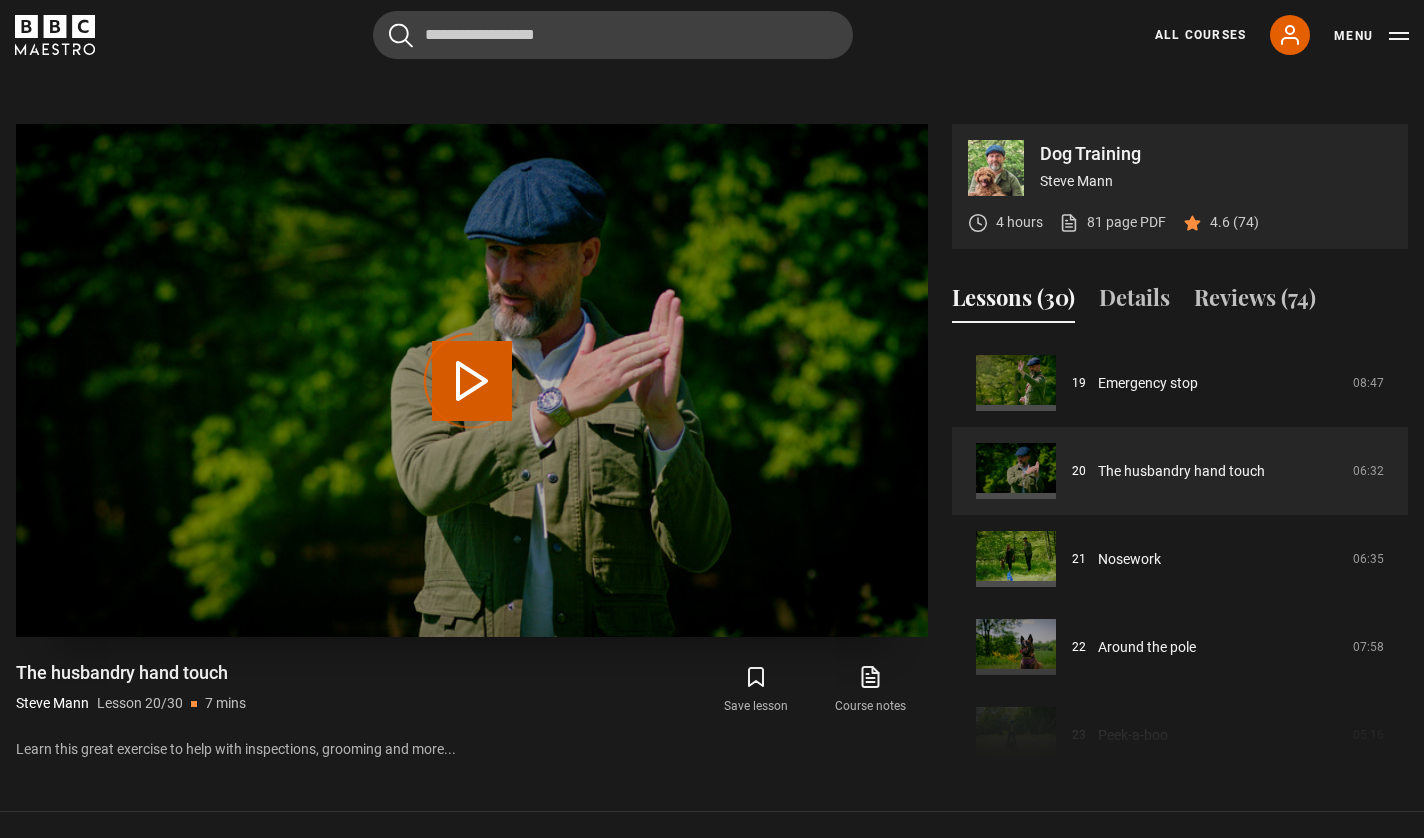 scroll, scrollTop: 809, scrollLeft: 0, axis: vertical 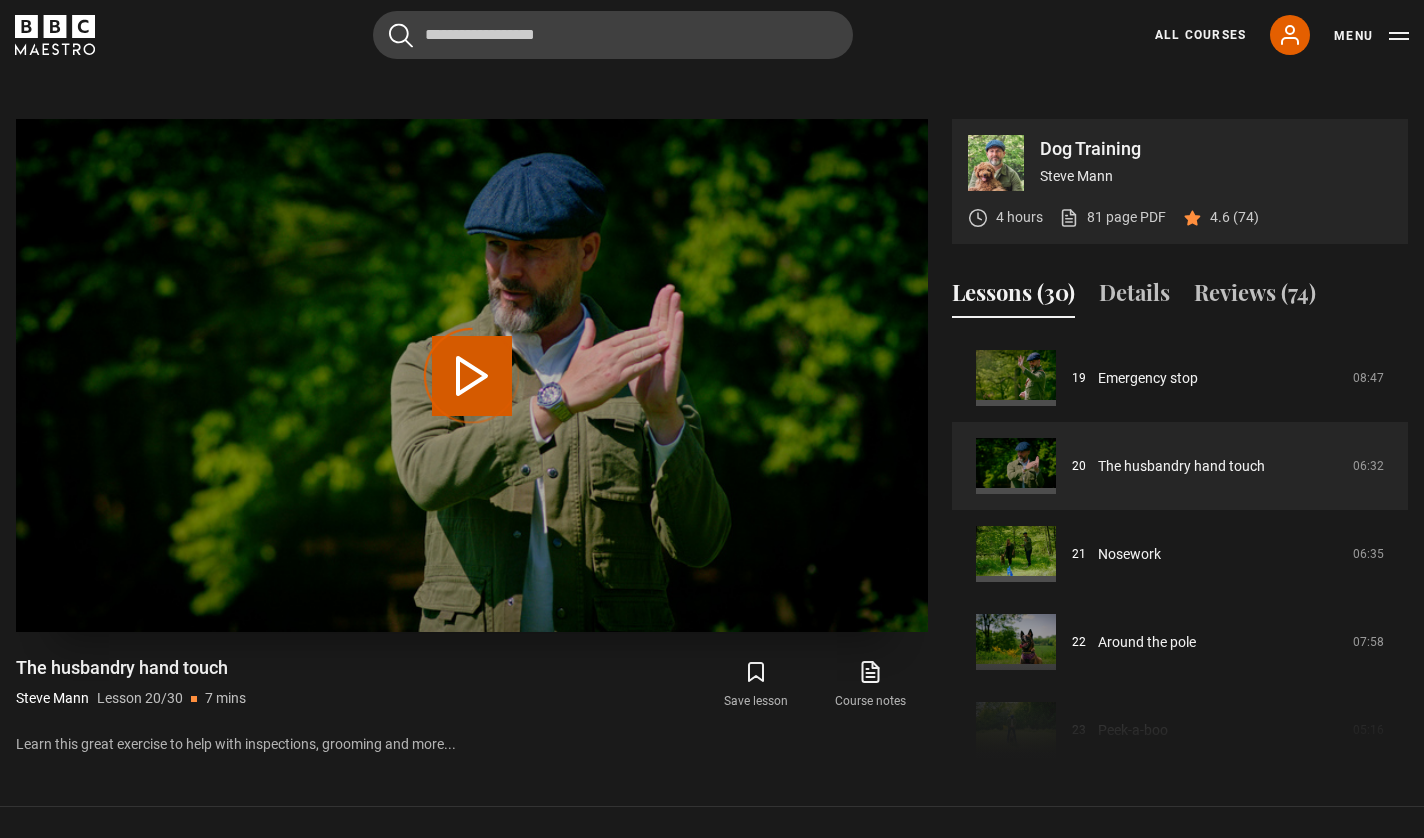 click on "Video Player is loading." at bounding box center [472, 376] 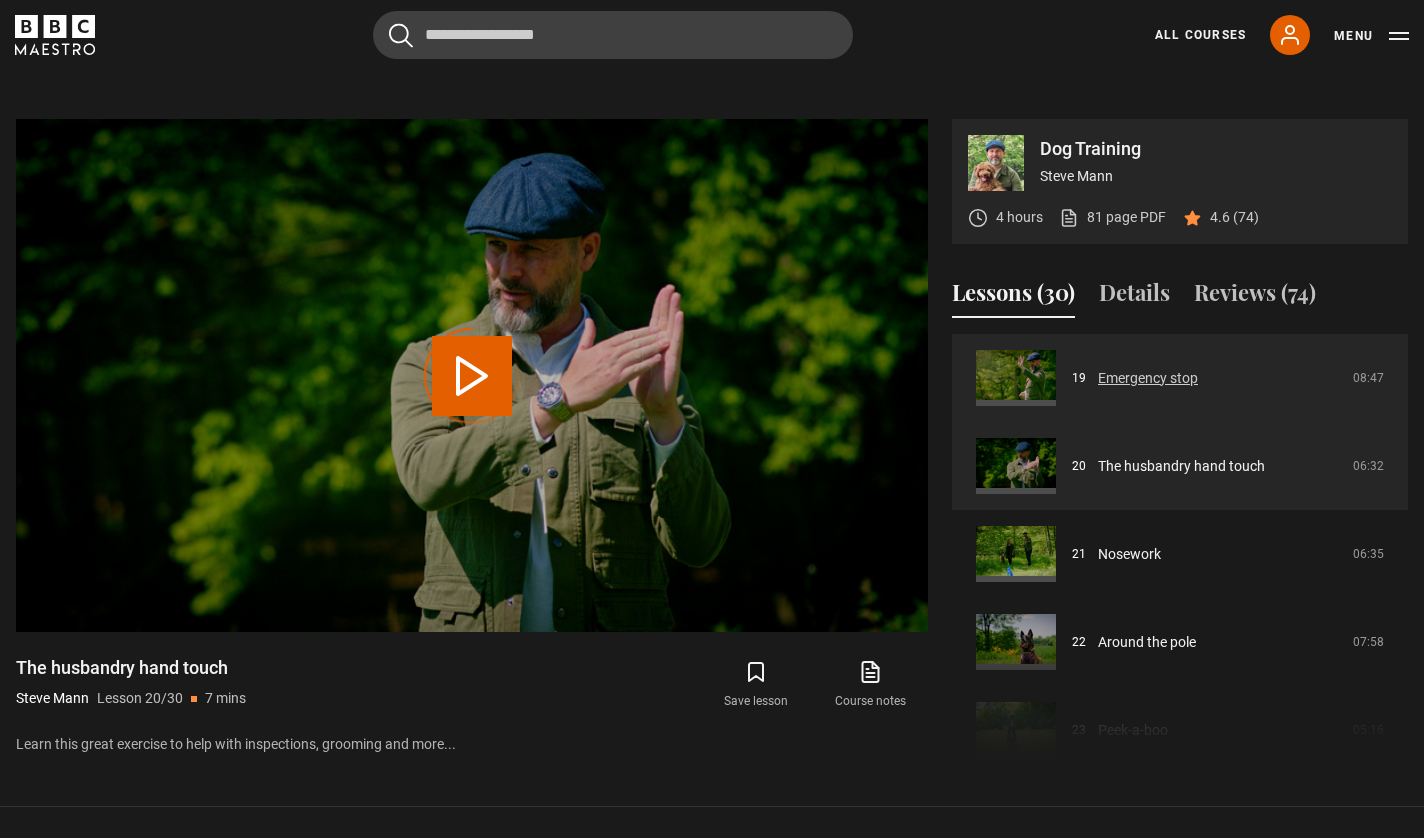 click on "Emergency stop" at bounding box center [1148, 378] 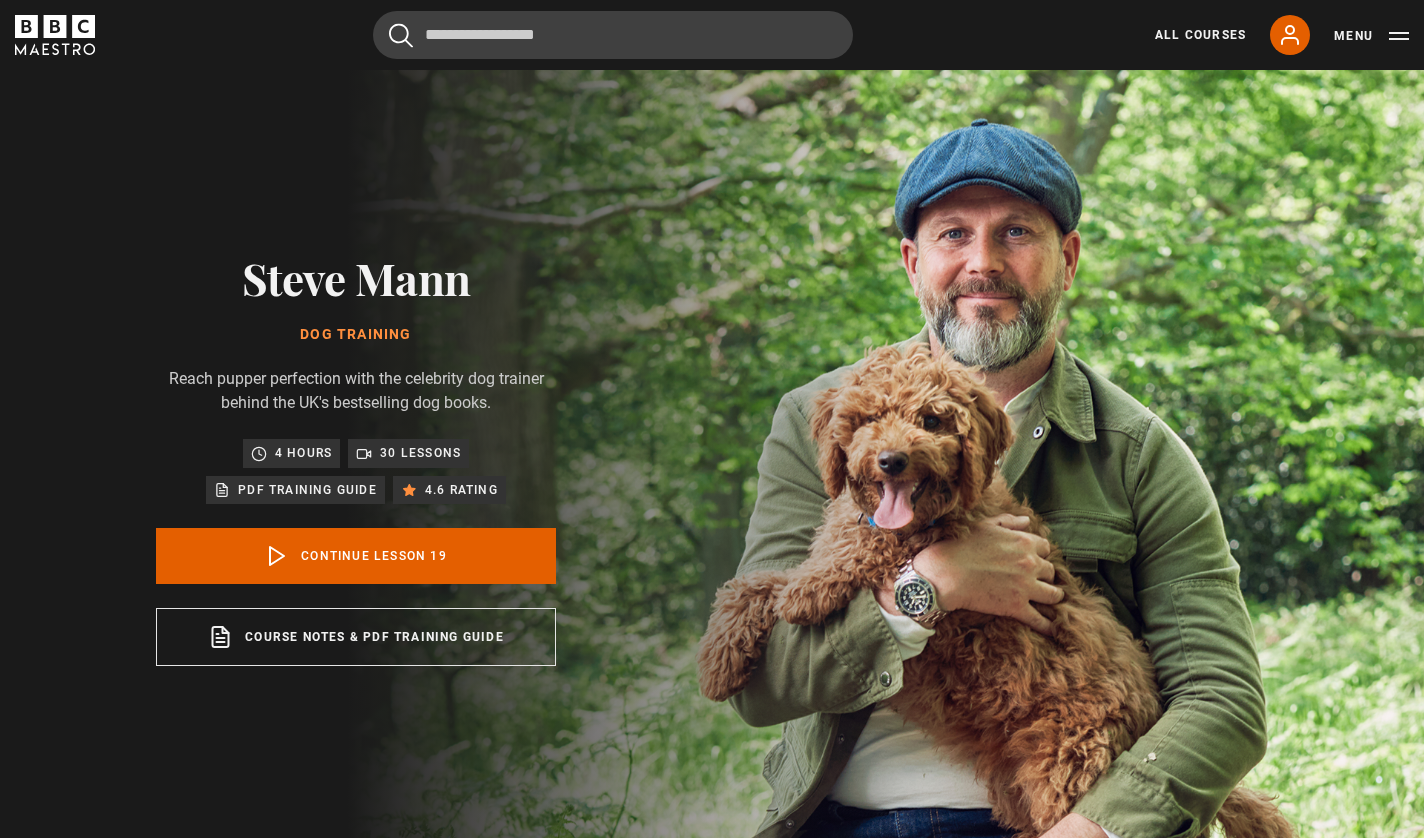 scroll, scrollTop: 848, scrollLeft: 0, axis: vertical 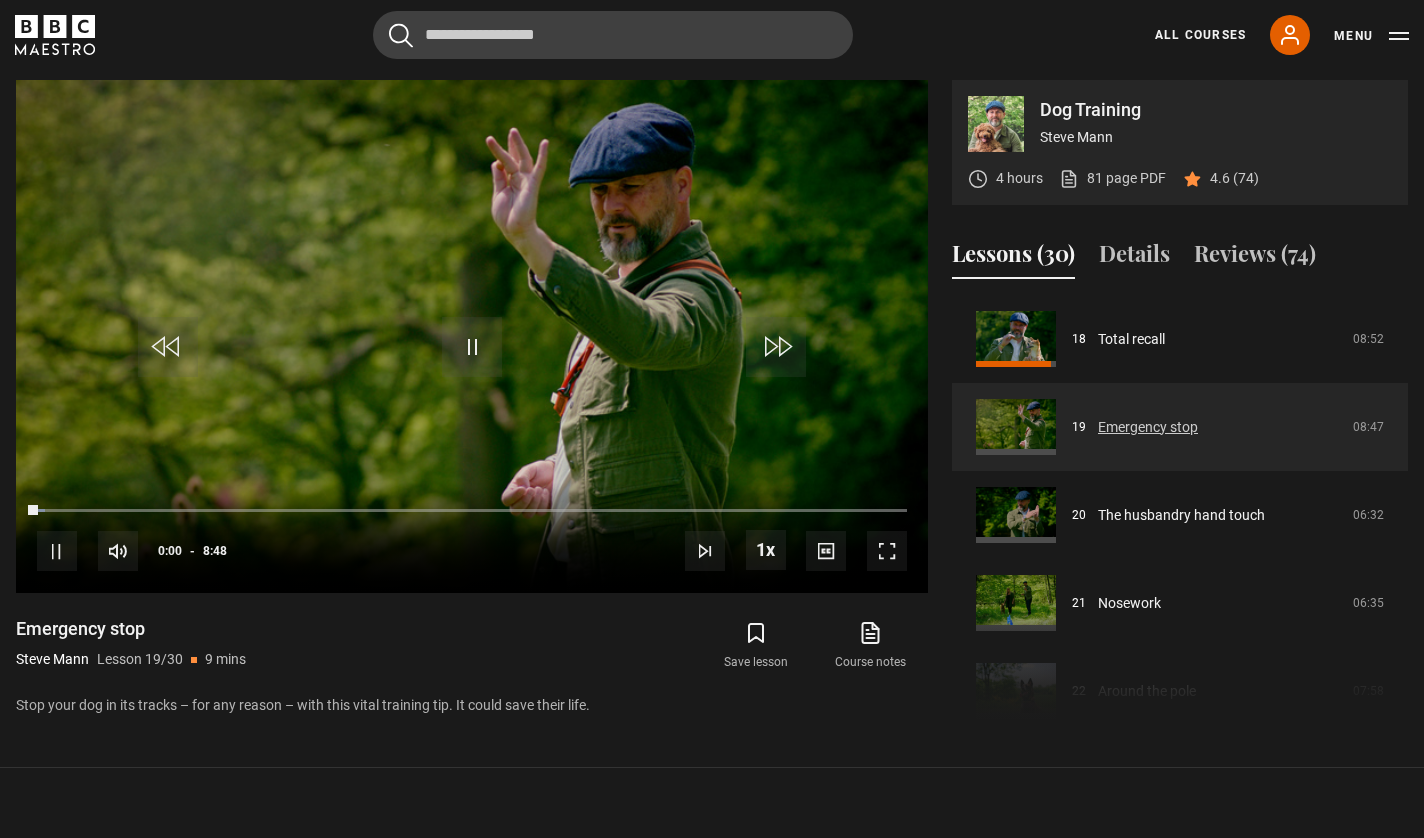 click on "Emergency stop" at bounding box center [1148, 427] 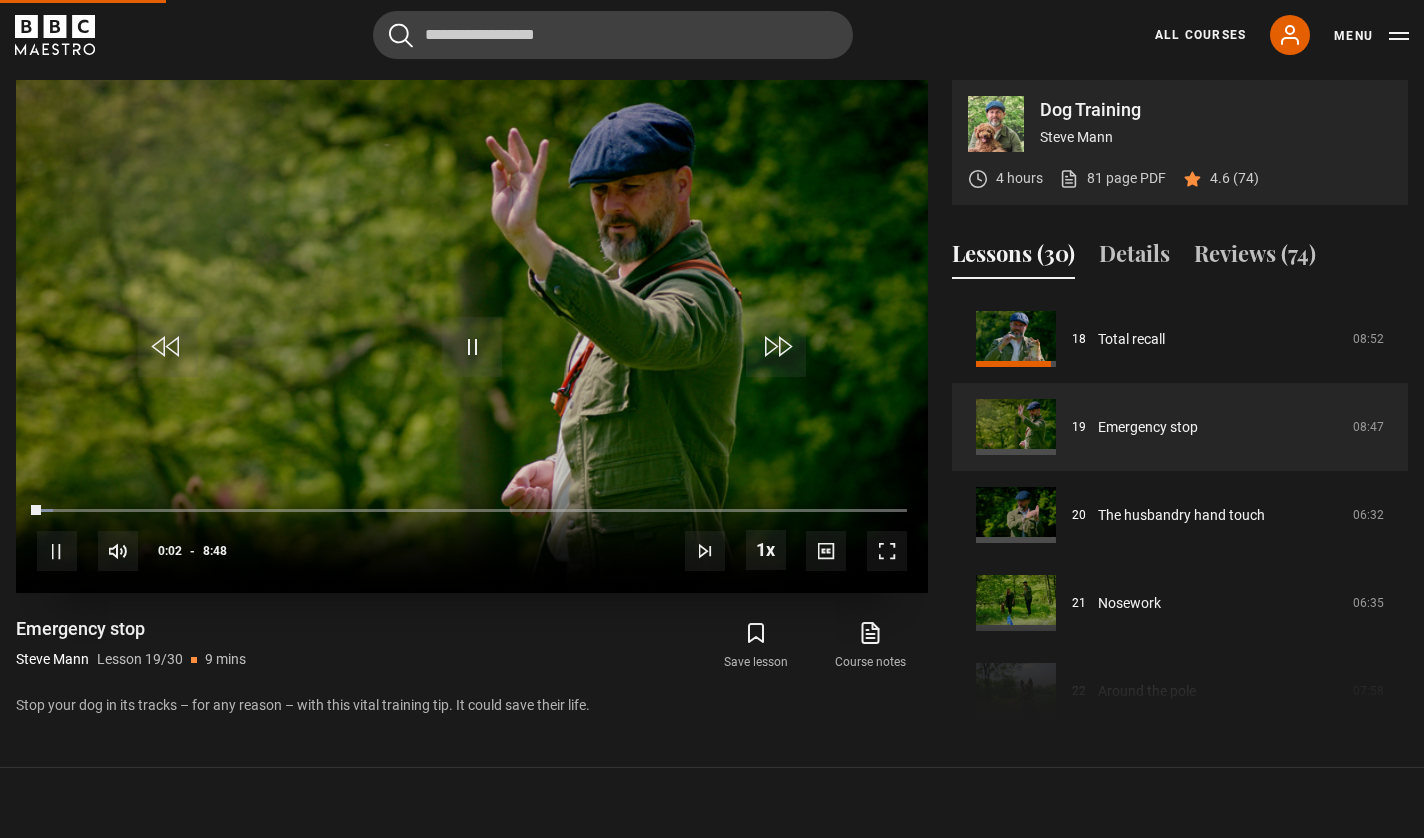 click at bounding box center (776, 347) 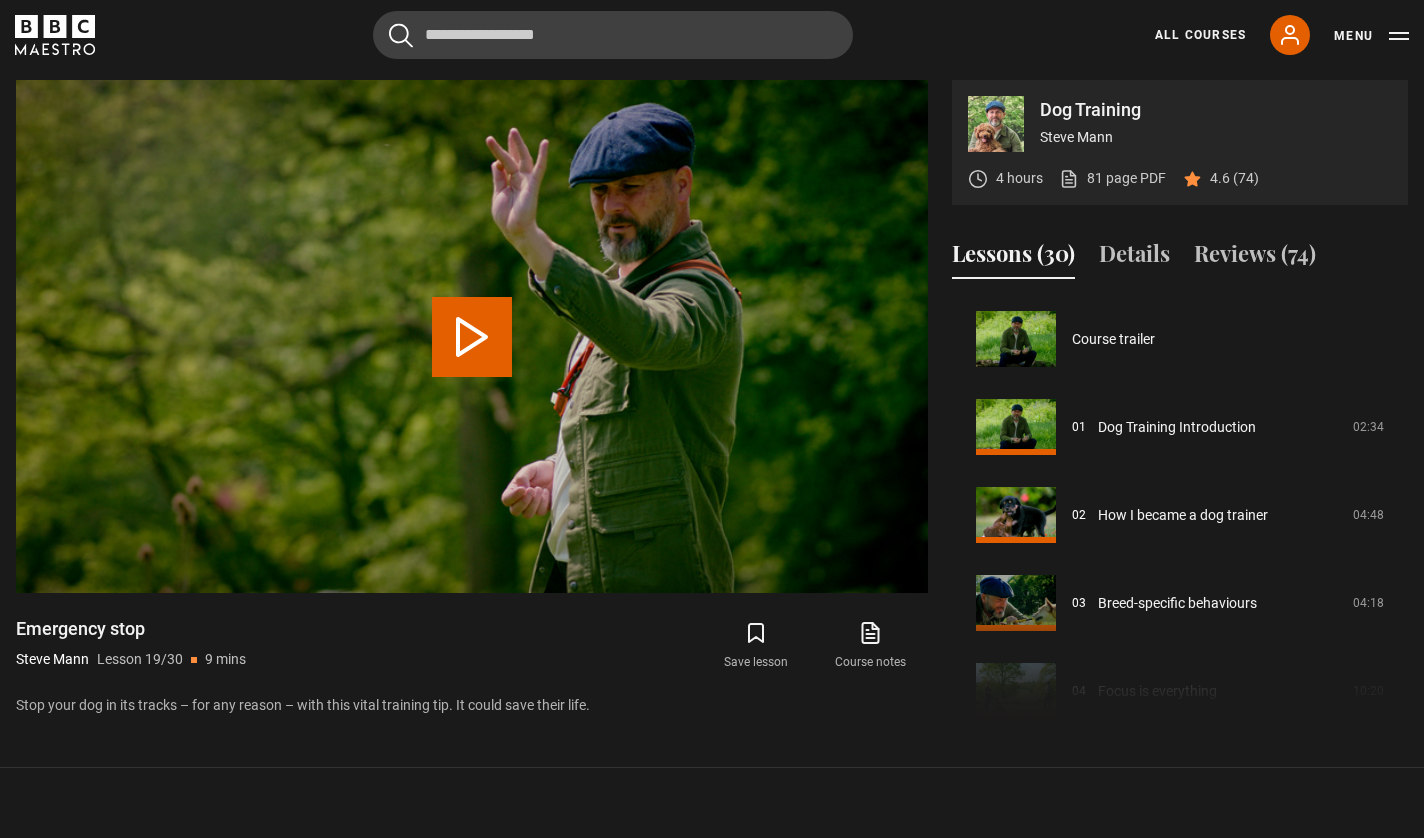 scroll, scrollTop: 1584, scrollLeft: 0, axis: vertical 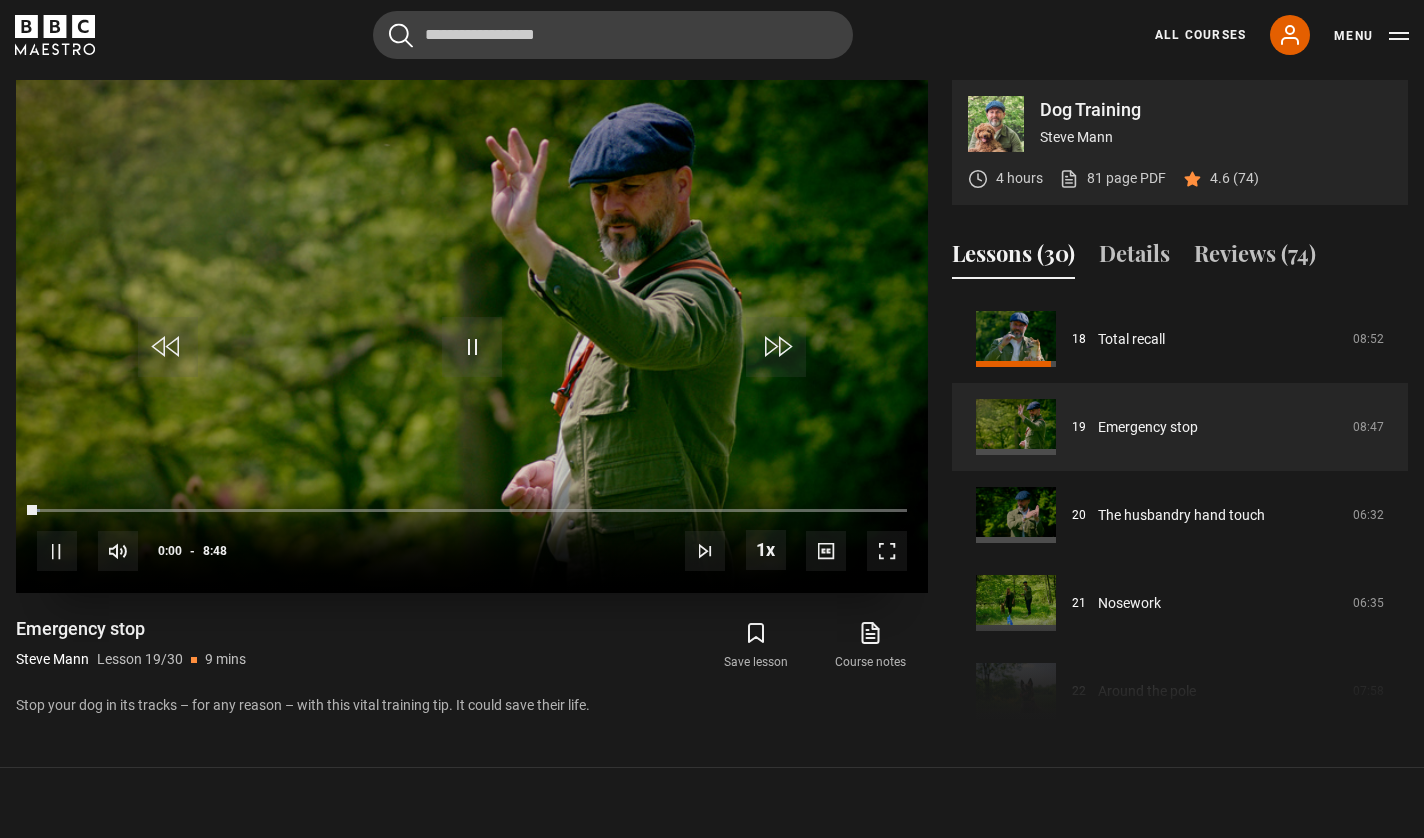click at bounding box center [887, 551] 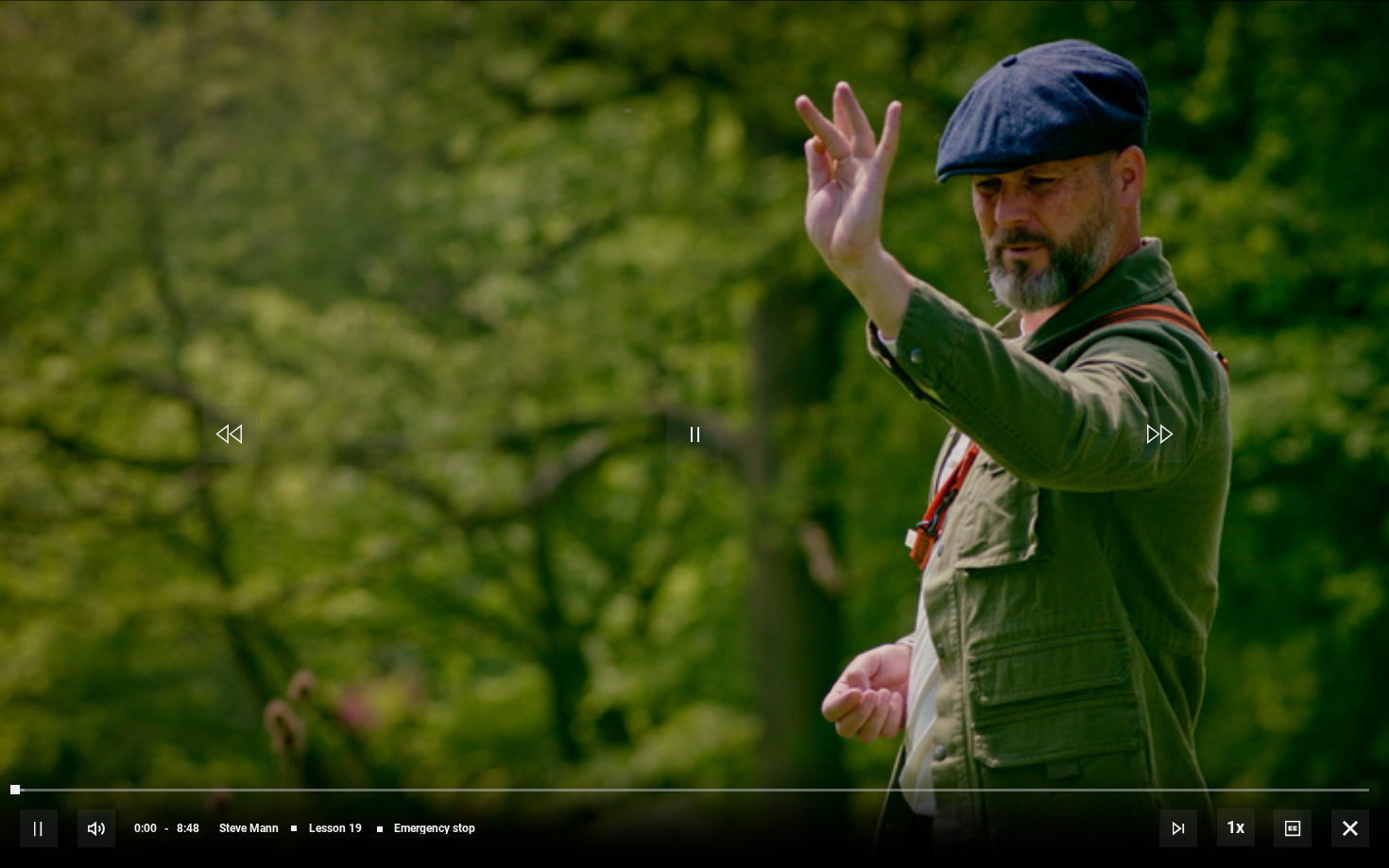click at bounding box center [1158, 434] 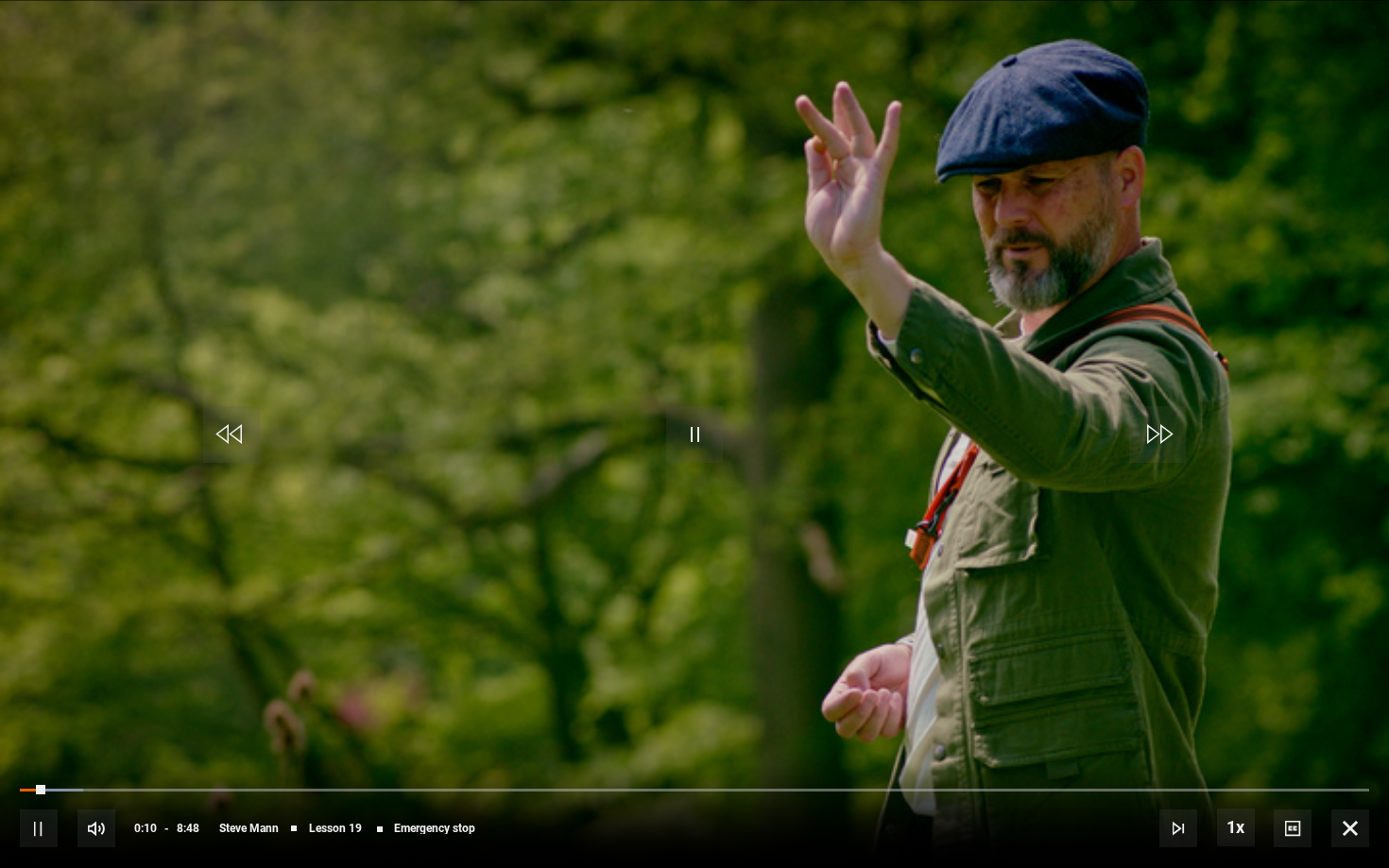 click at bounding box center [1158, 434] 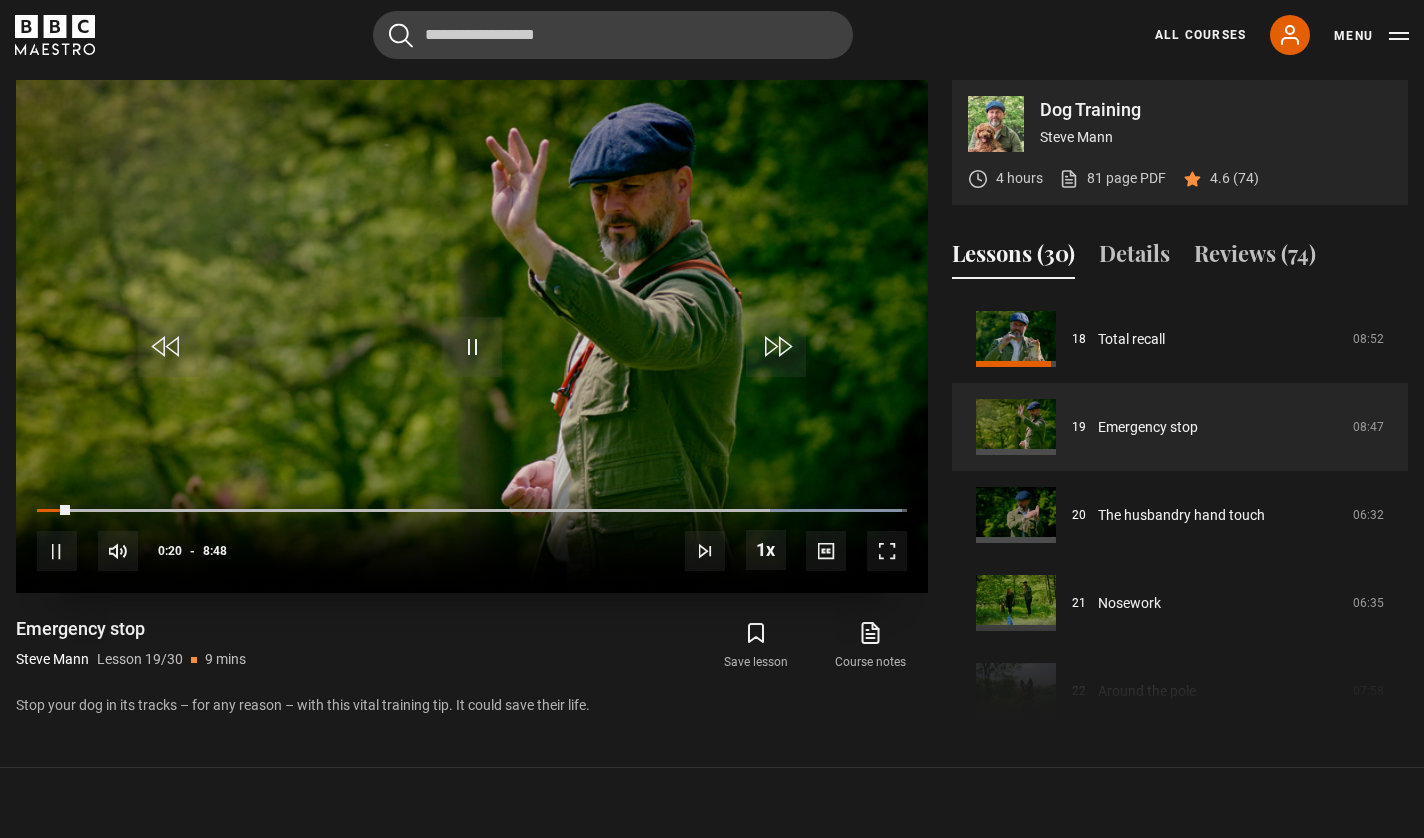 click at bounding box center (57, 551) 